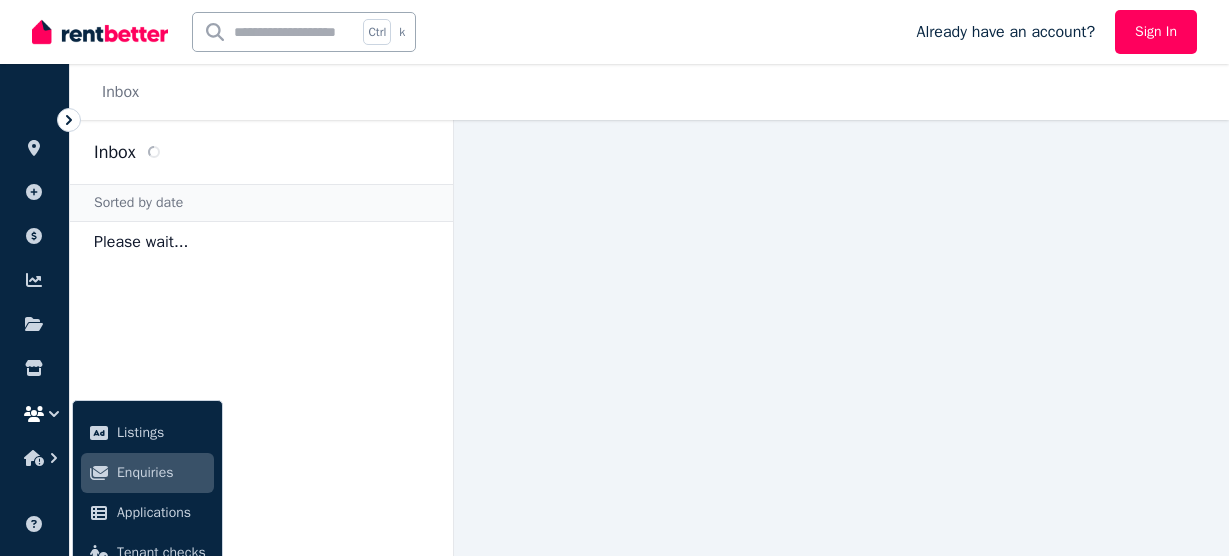 scroll, scrollTop: 0, scrollLeft: 0, axis: both 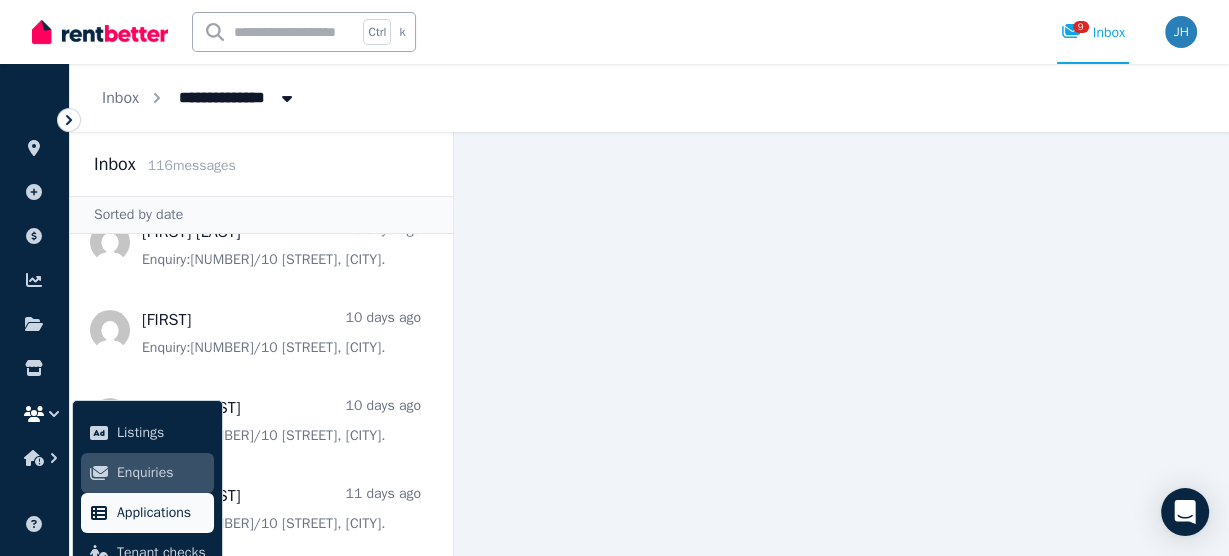 click on "Applications" at bounding box center [161, 513] 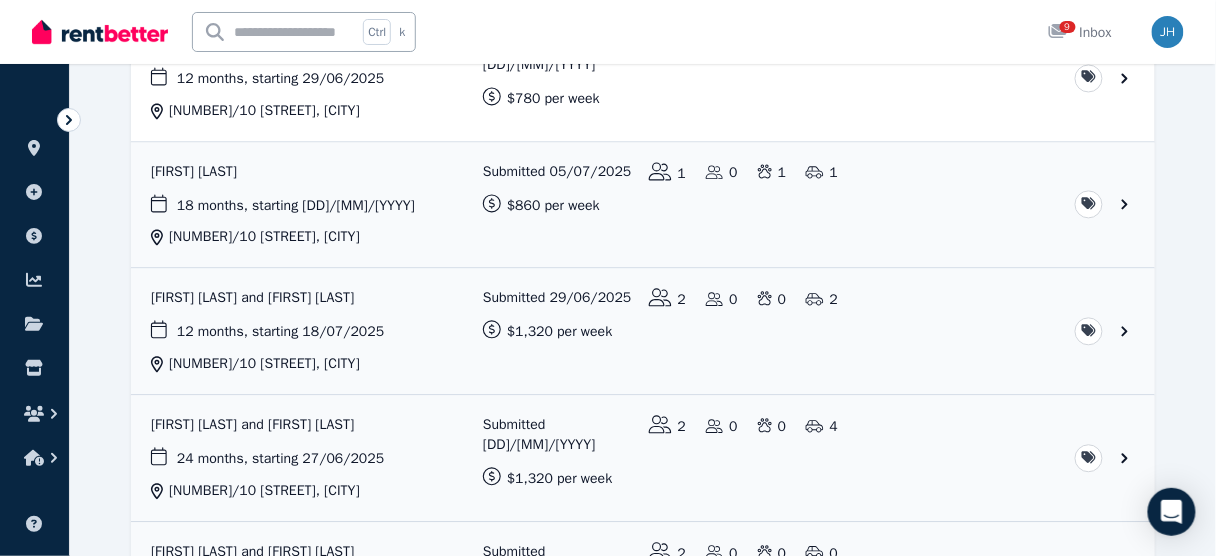 scroll, scrollTop: 960, scrollLeft: 0, axis: vertical 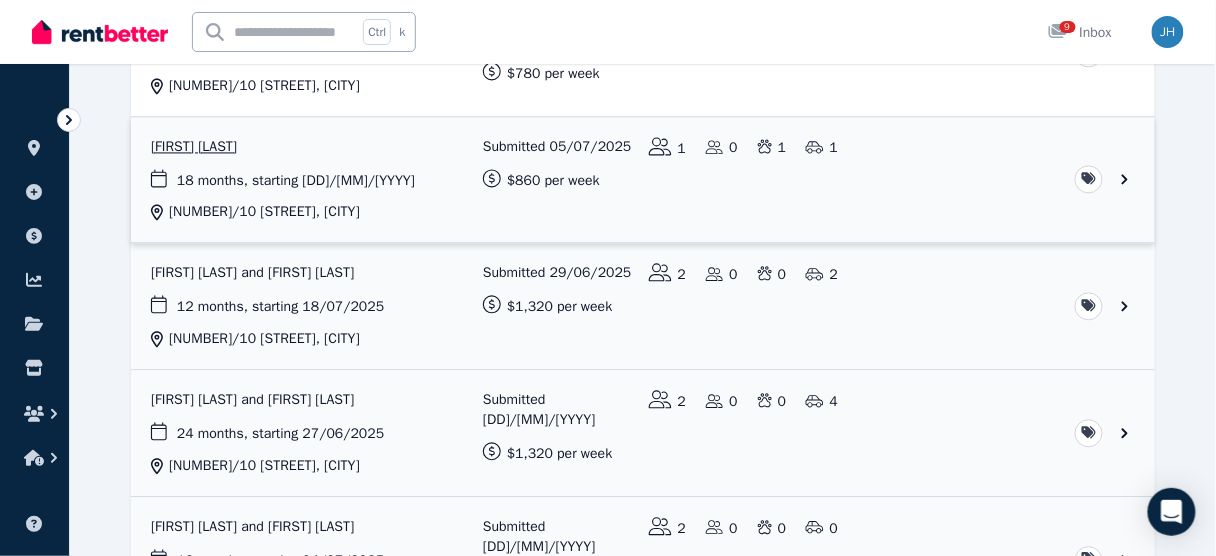 click at bounding box center [643, 180] 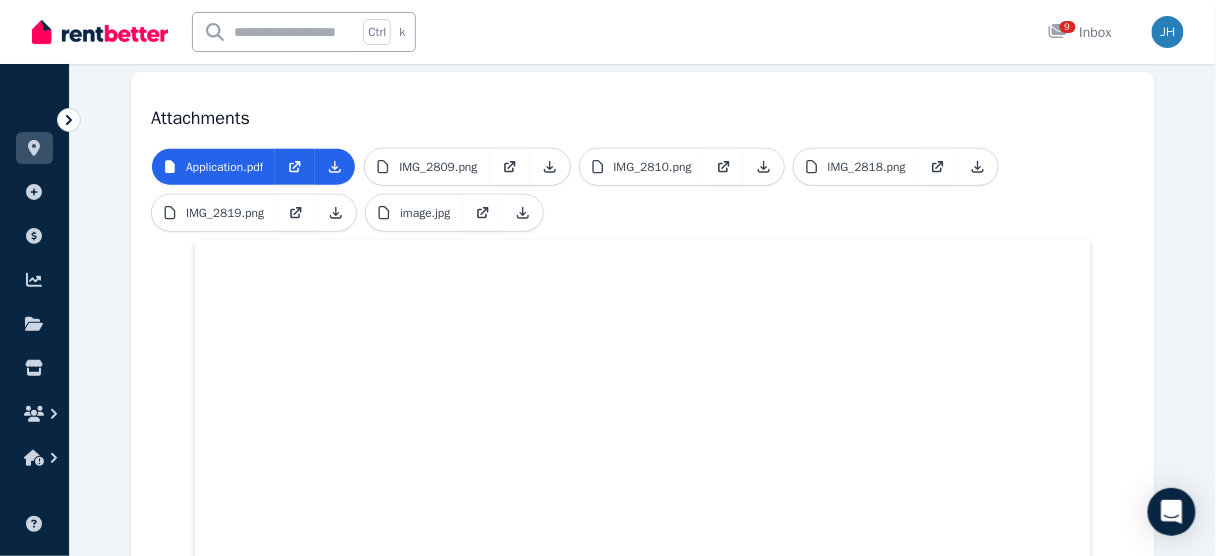 scroll, scrollTop: 400, scrollLeft: 0, axis: vertical 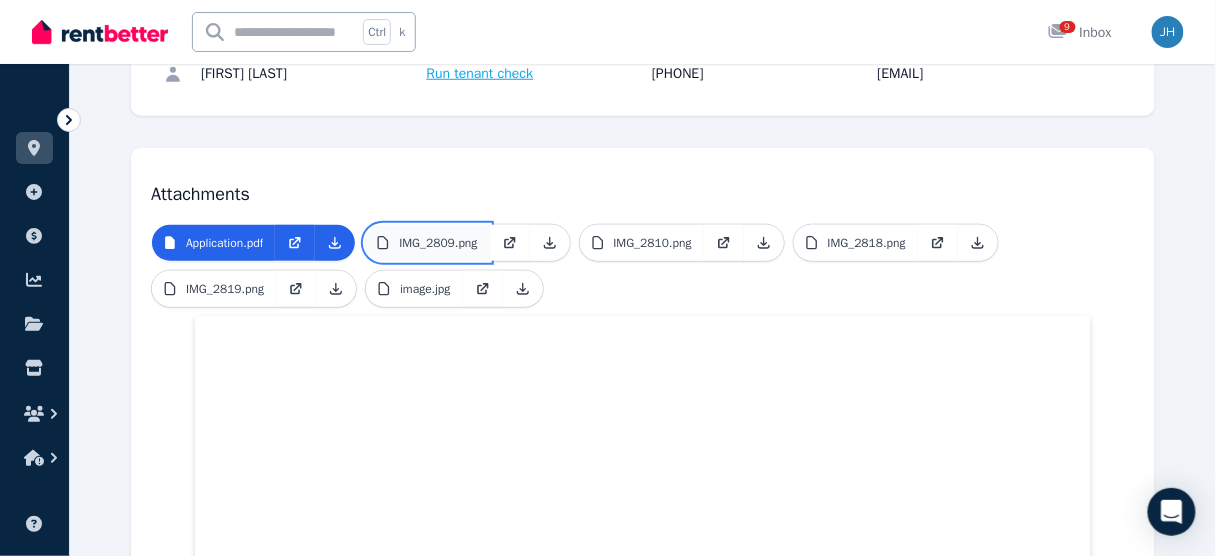 click on "IMG_2809.png" at bounding box center [438, 243] 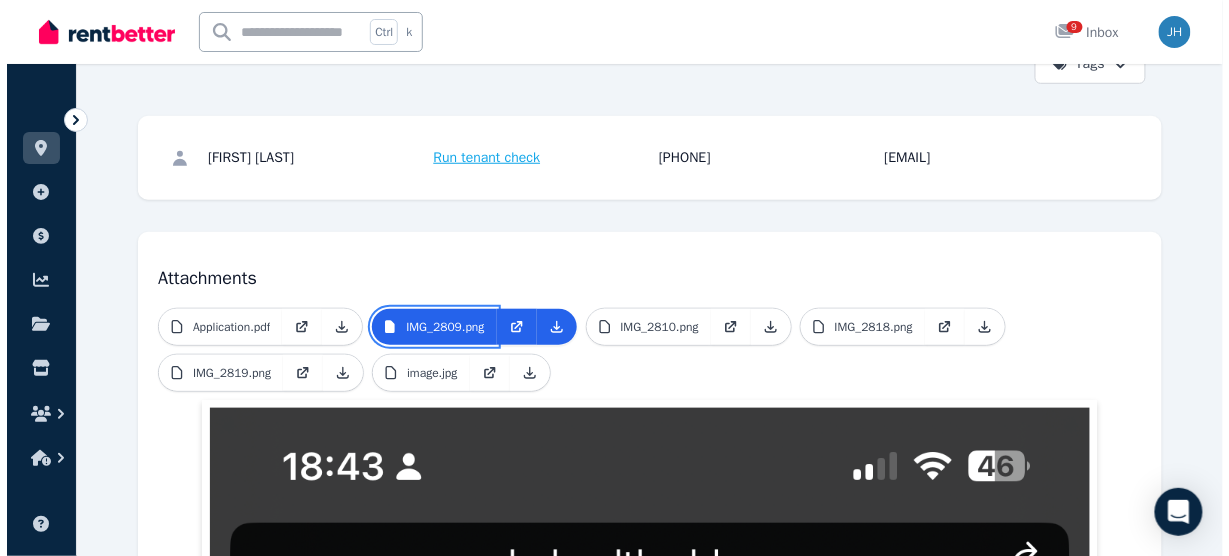 scroll, scrollTop: 320, scrollLeft: 0, axis: vertical 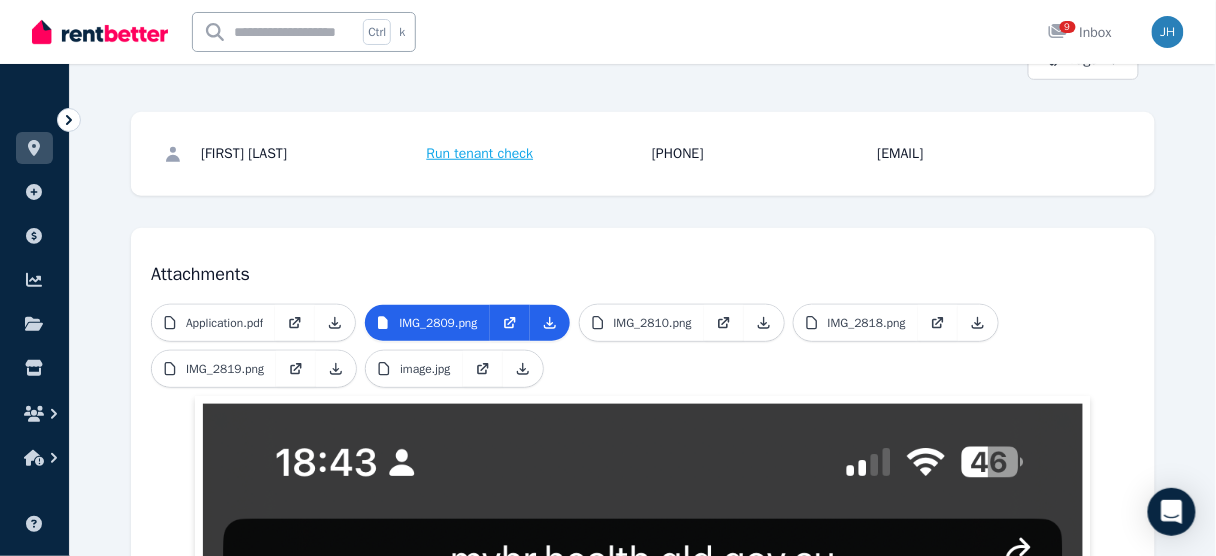 click on "Run tenant check" at bounding box center [480, 154] 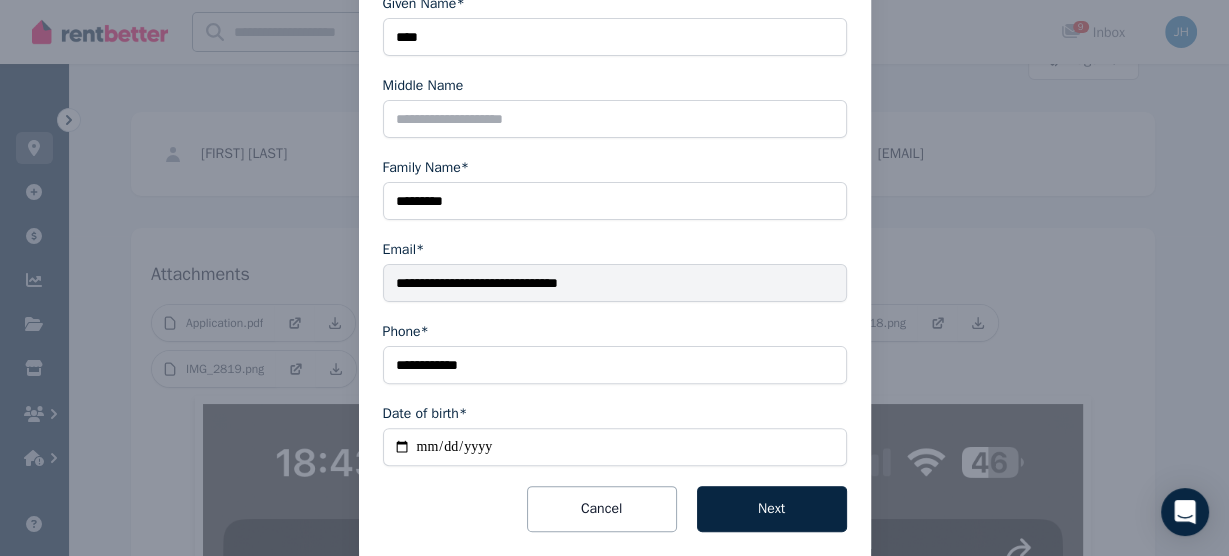 scroll, scrollTop: 426, scrollLeft: 0, axis: vertical 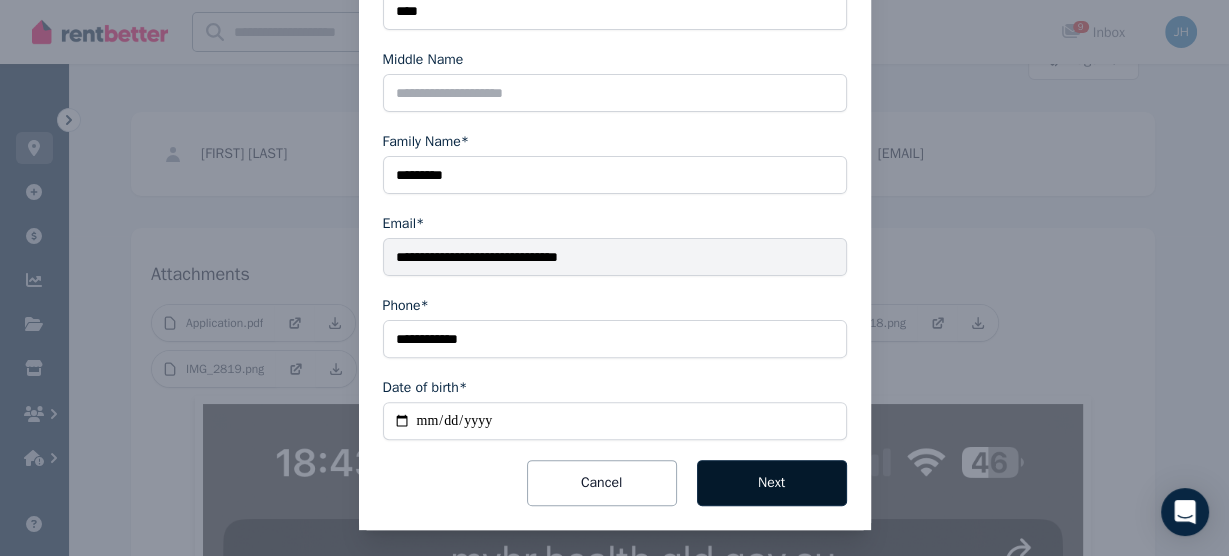 click on "Next" at bounding box center (772, 483) 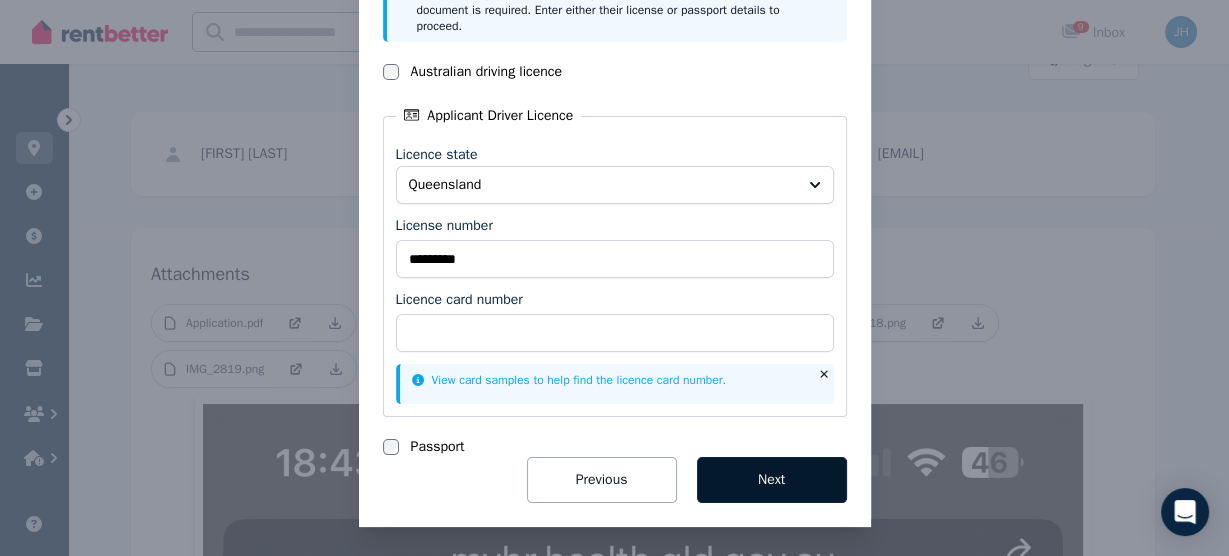 click on "Next" at bounding box center [772, 480] 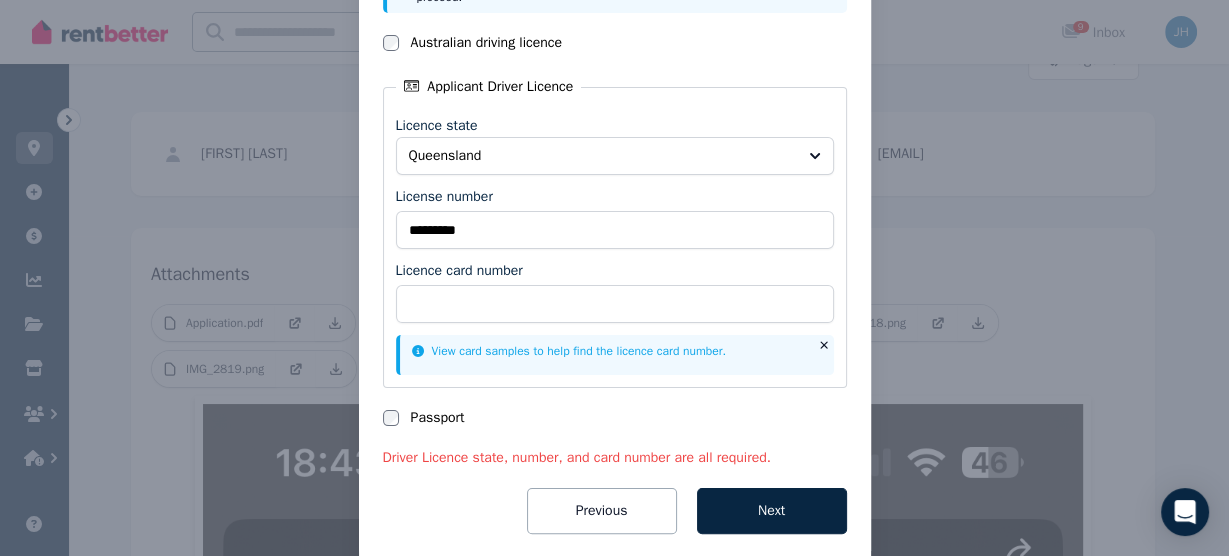 scroll, scrollTop: 204, scrollLeft: 0, axis: vertical 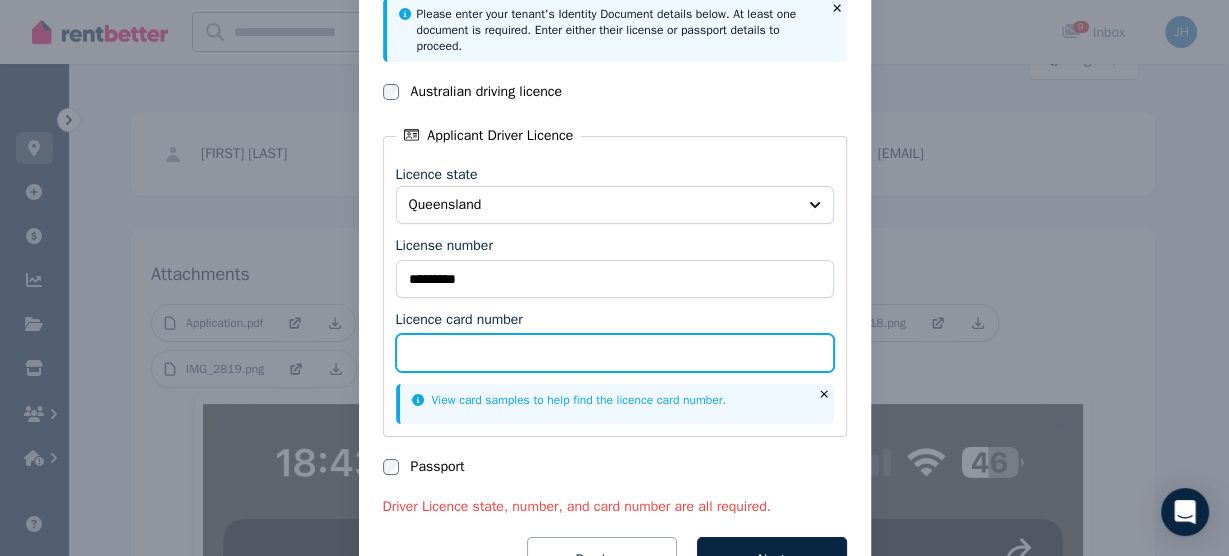 click on "Licence card number" at bounding box center [615, 353] 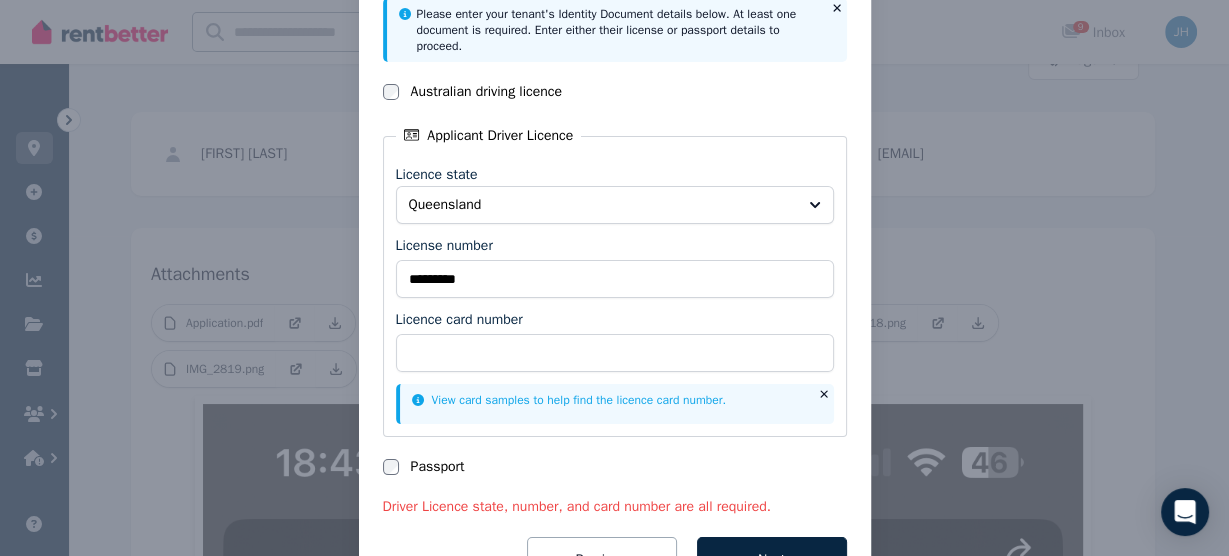 click on "National Tenancy Database Check Status Steps  2 /4 Property Address:   307/10 Pidgeon Cl, West End Please enter your tenant's Identity Document details below. At least one document is required. Enter either their license or passport details to proceed. Australian driving licence Applicant Driver Licence Licence state Queensland License number ********* Licence card number View card samples to help find the licence card number. Passport Driver Licence state, number, and card number are all required. Previous Next" at bounding box center (614, 217) 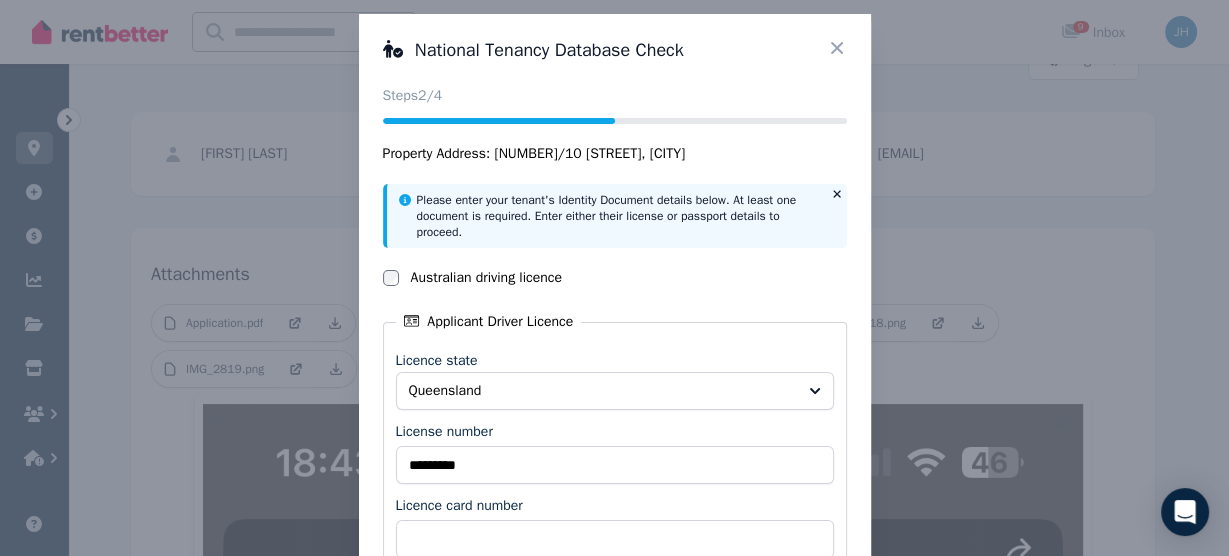scroll, scrollTop: 0, scrollLeft: 0, axis: both 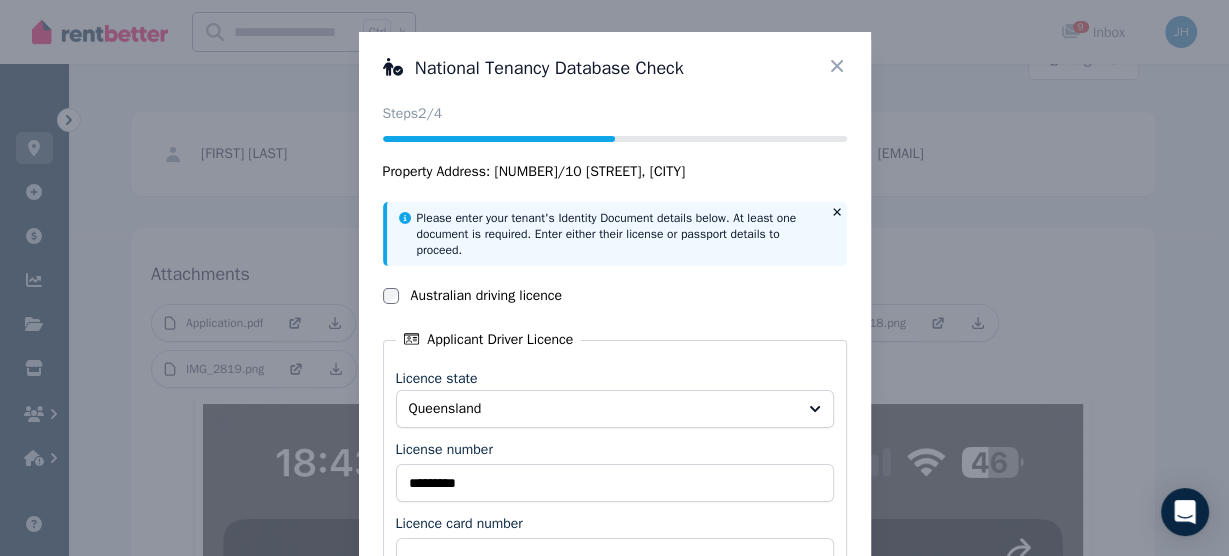 click on "National Tenancy Database Check Status Steps  2 /4 Property Address:   307/10 Pidgeon Cl, West End Please enter your tenant's Identity Document details below. At least one document is required. Enter either their license or passport details to proceed. Australian driving licence Applicant Driver Licence Licence state Queensland License number ********* Licence card number View card samples to help find the licence card number. Passport Driver Licence state, number, and card number are all required. Previous Next" at bounding box center (614, 421) 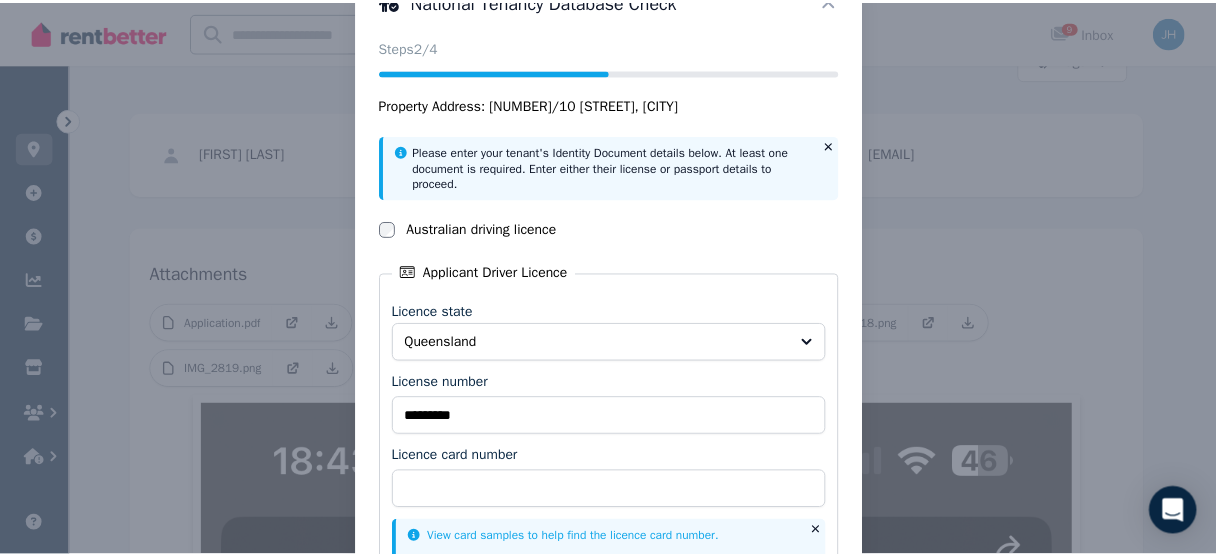 scroll, scrollTop: 0, scrollLeft: 0, axis: both 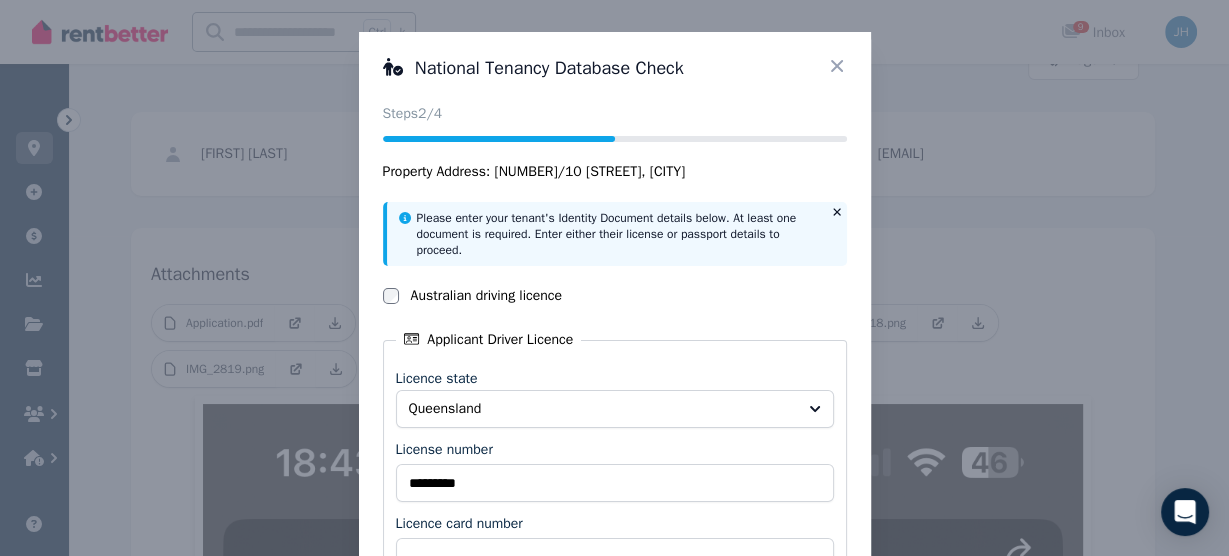 drag, startPoint x: 831, startPoint y: 63, endPoint x: 833, endPoint y: 77, distance: 14.142136 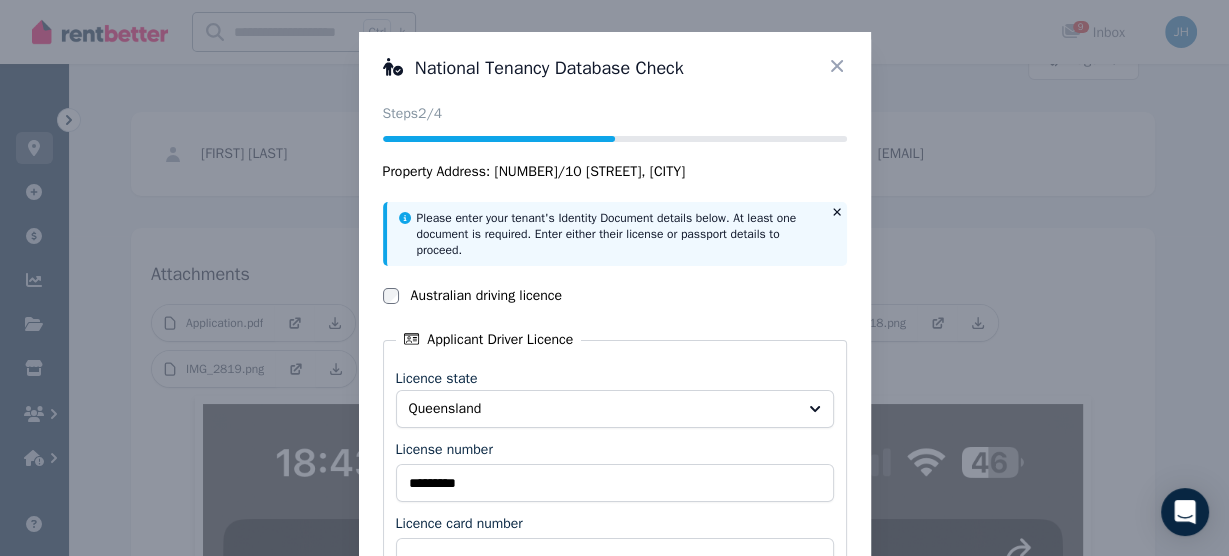 click 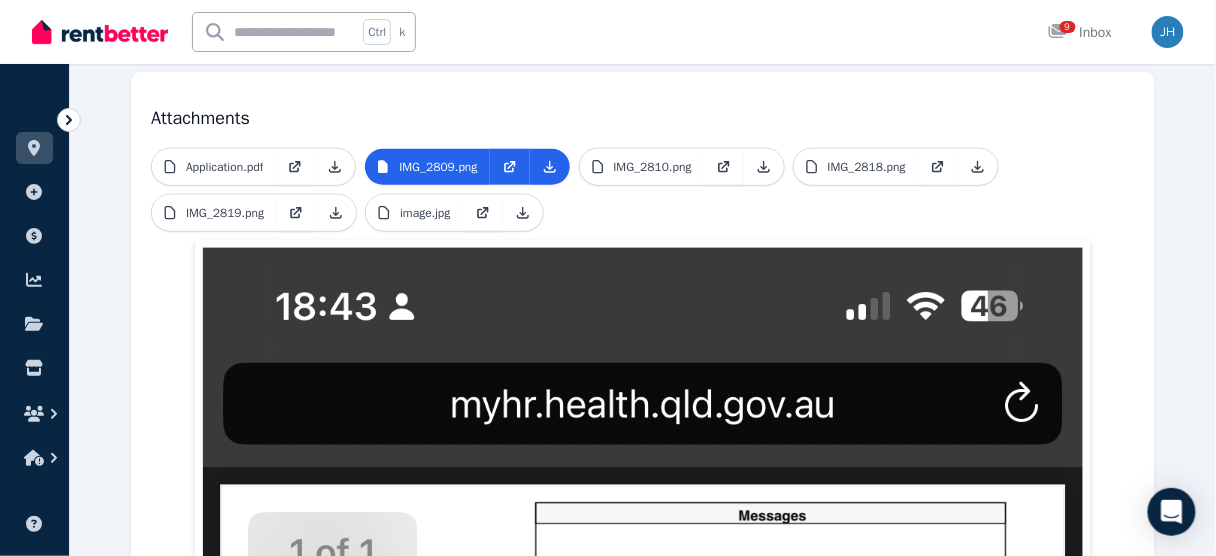 scroll, scrollTop: 480, scrollLeft: 0, axis: vertical 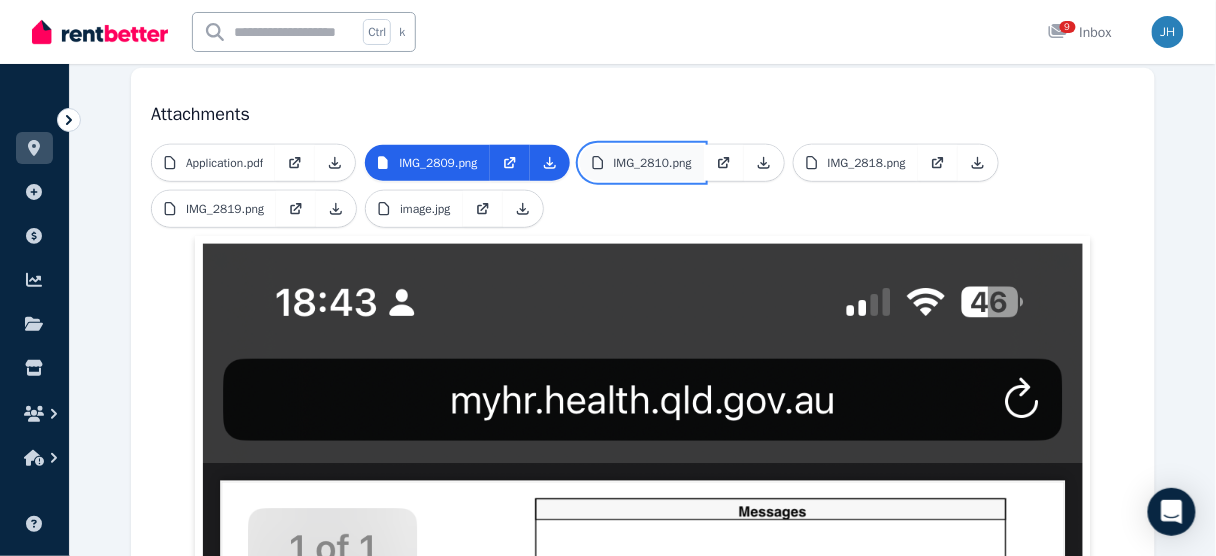 click on "IMG_2810.png" at bounding box center [653, 163] 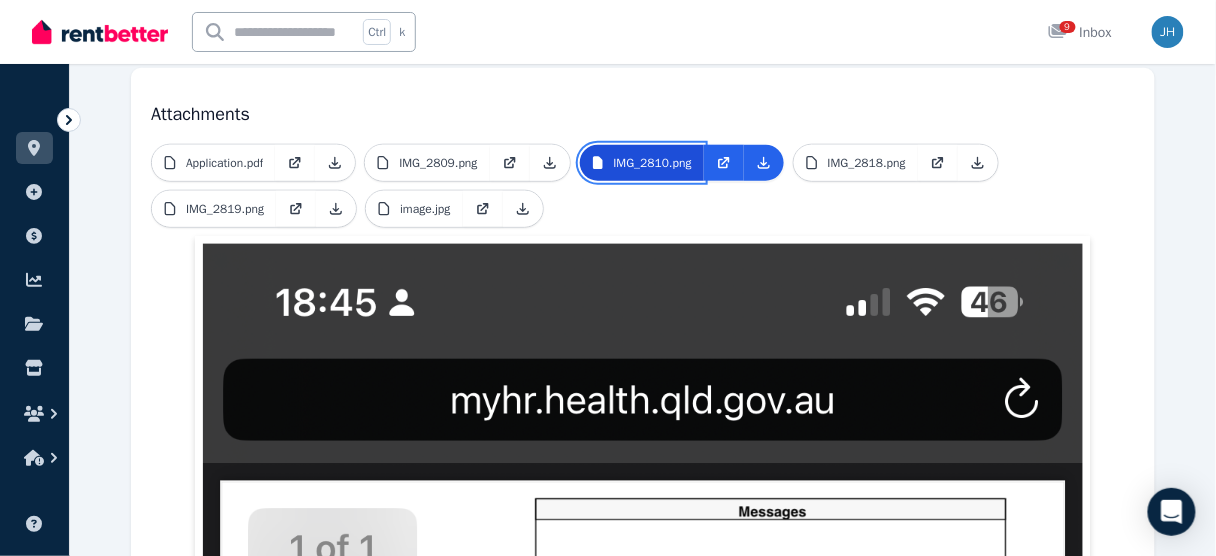 click on "IMG_2810.png" at bounding box center [653, 163] 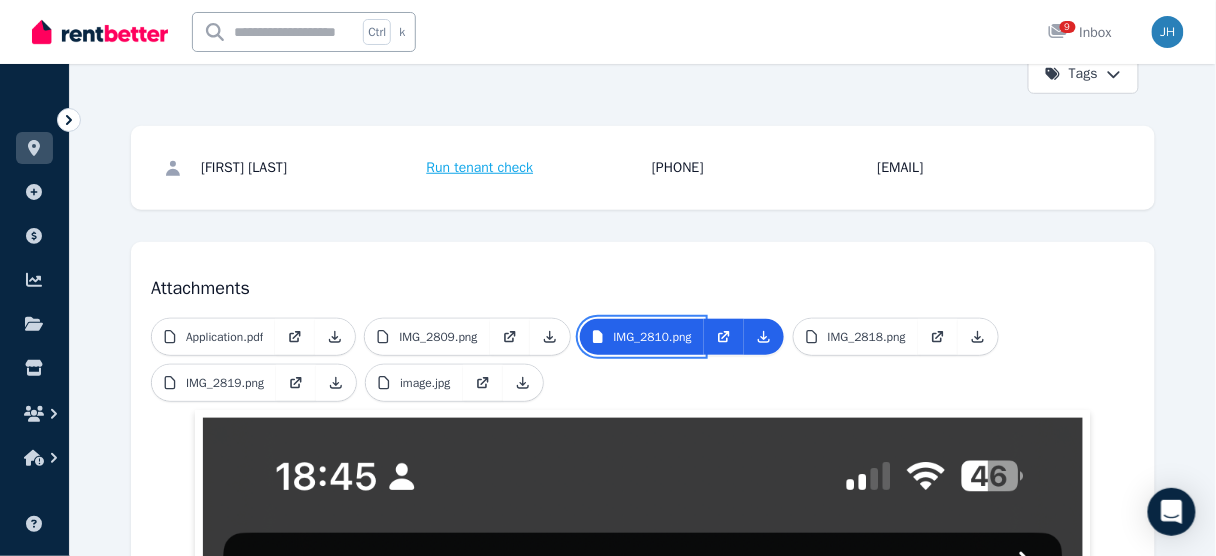 scroll, scrollTop: 320, scrollLeft: 0, axis: vertical 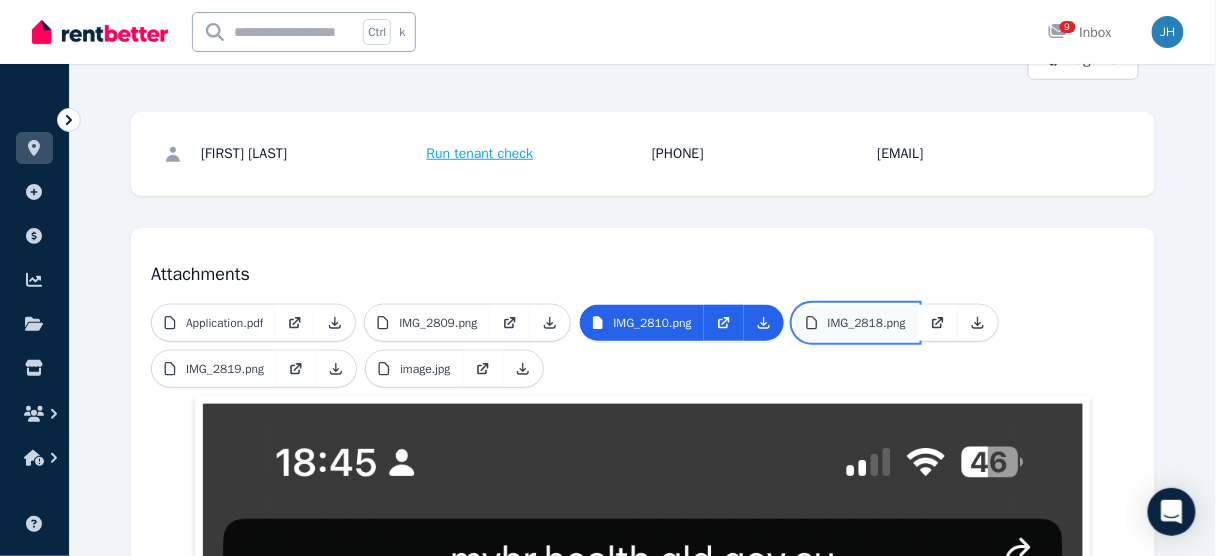 click on "IMG_2818.png" at bounding box center [867, 323] 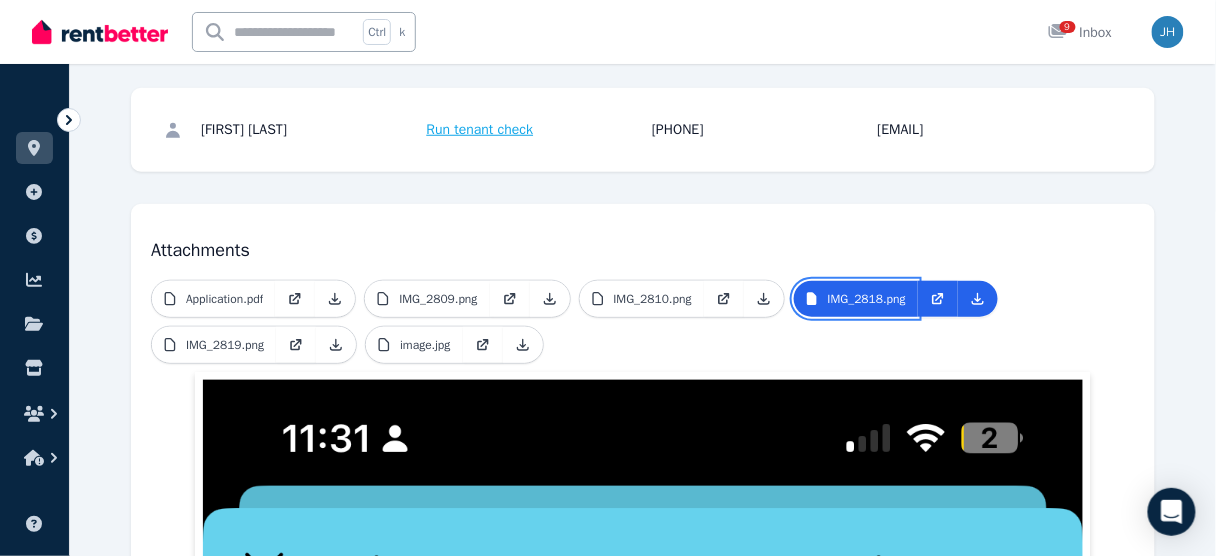scroll, scrollTop: 280, scrollLeft: 0, axis: vertical 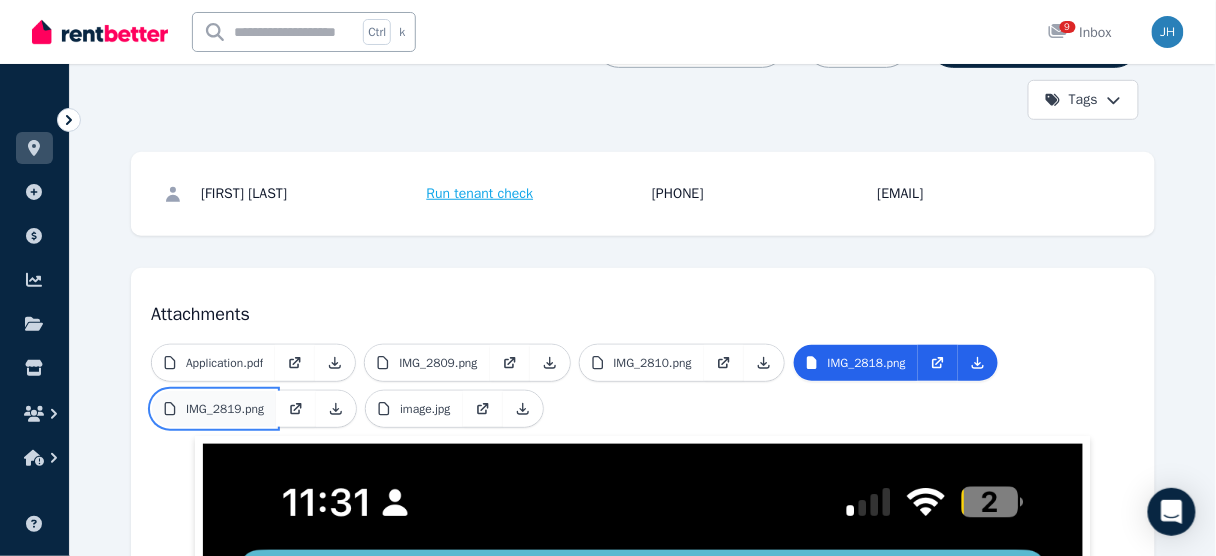 click on "IMG_2819.png" at bounding box center (225, 409) 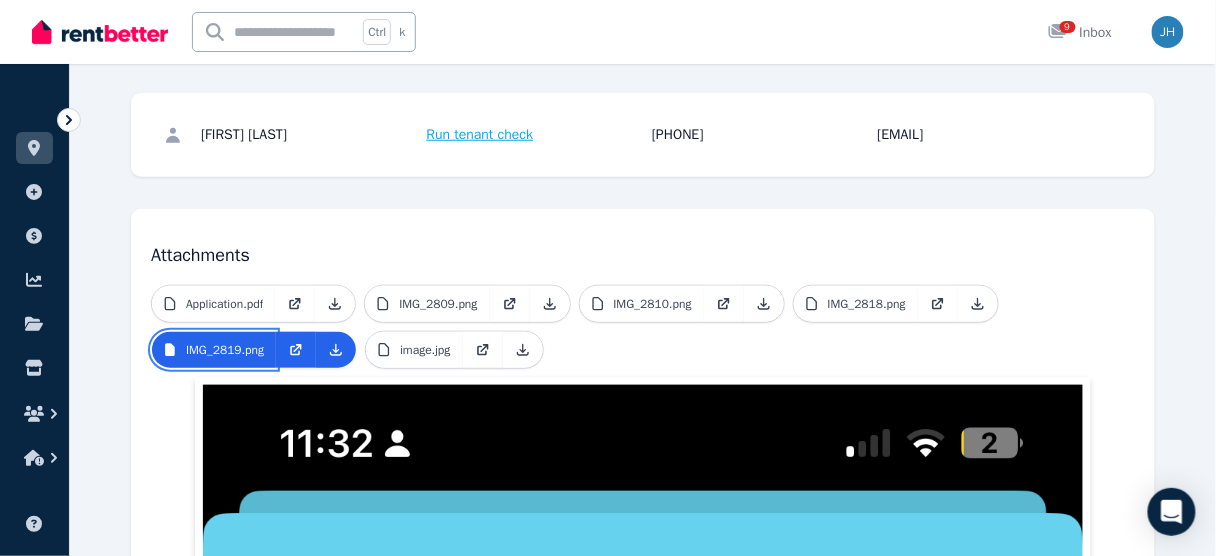 scroll, scrollTop: 280, scrollLeft: 0, axis: vertical 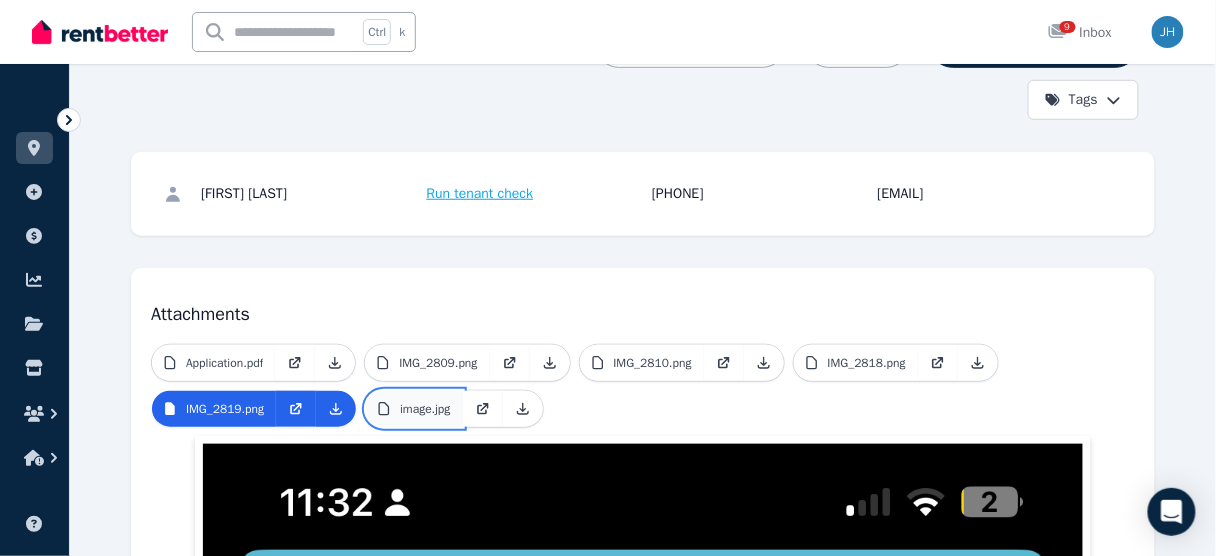 click on "image.jpg" at bounding box center (425, 409) 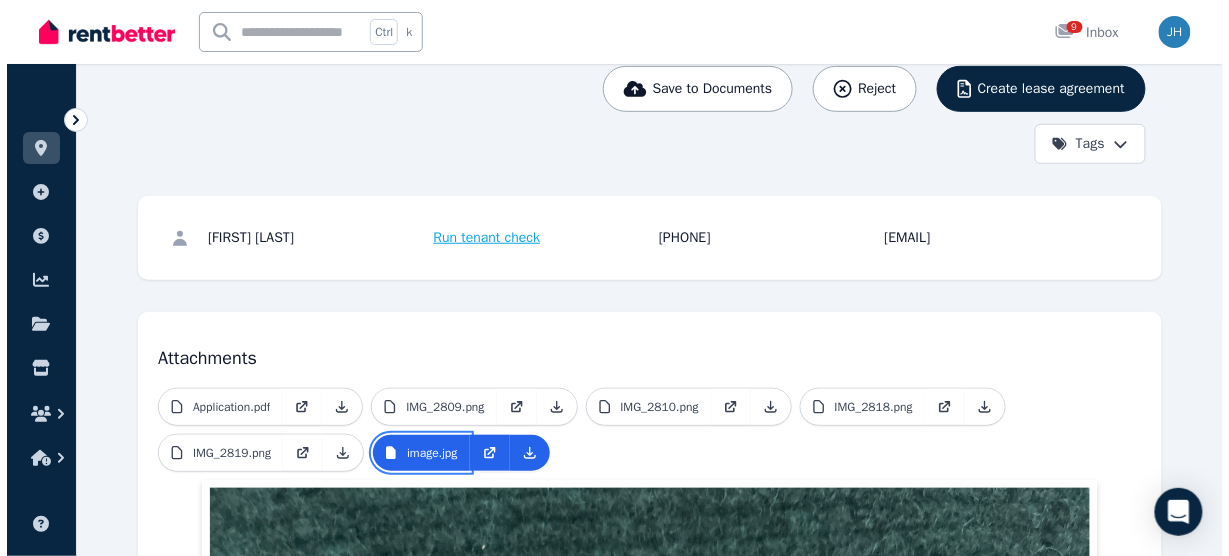 scroll, scrollTop: 240, scrollLeft: 0, axis: vertical 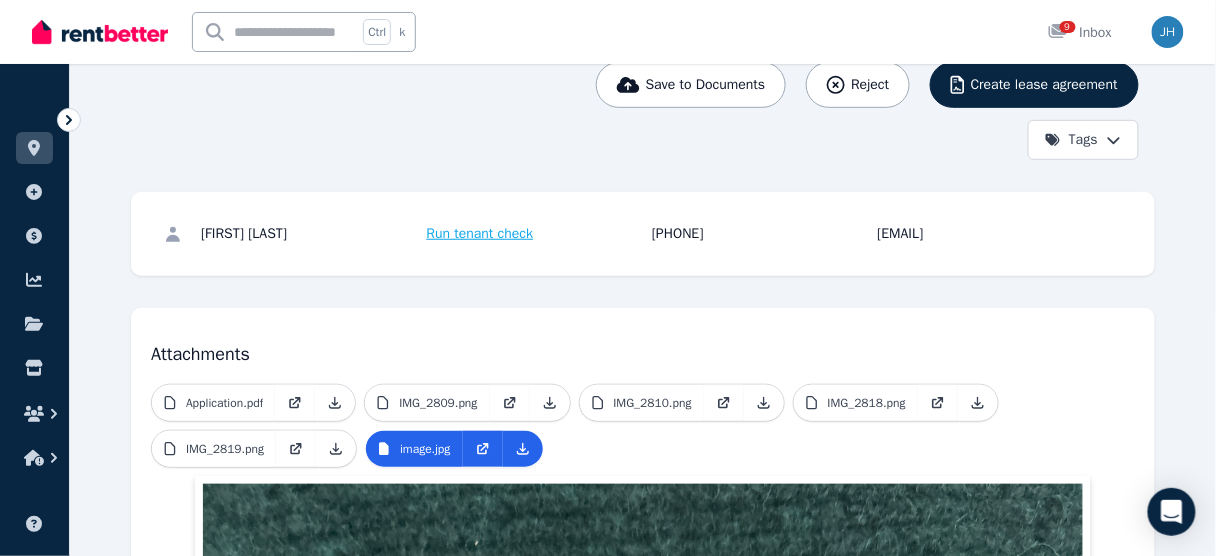 click on "Run tenant check" at bounding box center [480, 234] 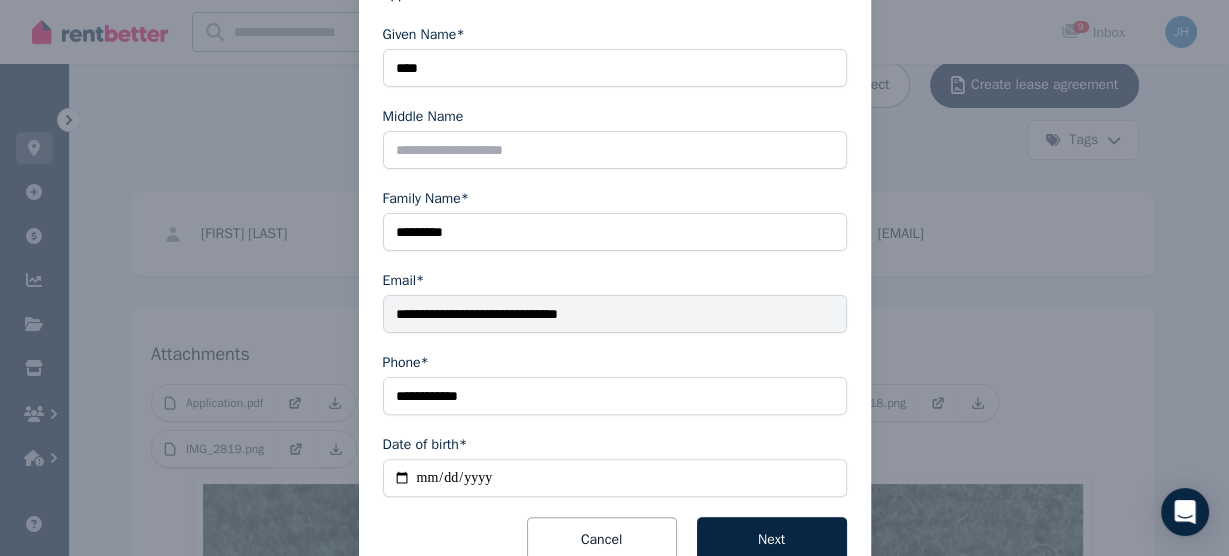 scroll, scrollTop: 426, scrollLeft: 0, axis: vertical 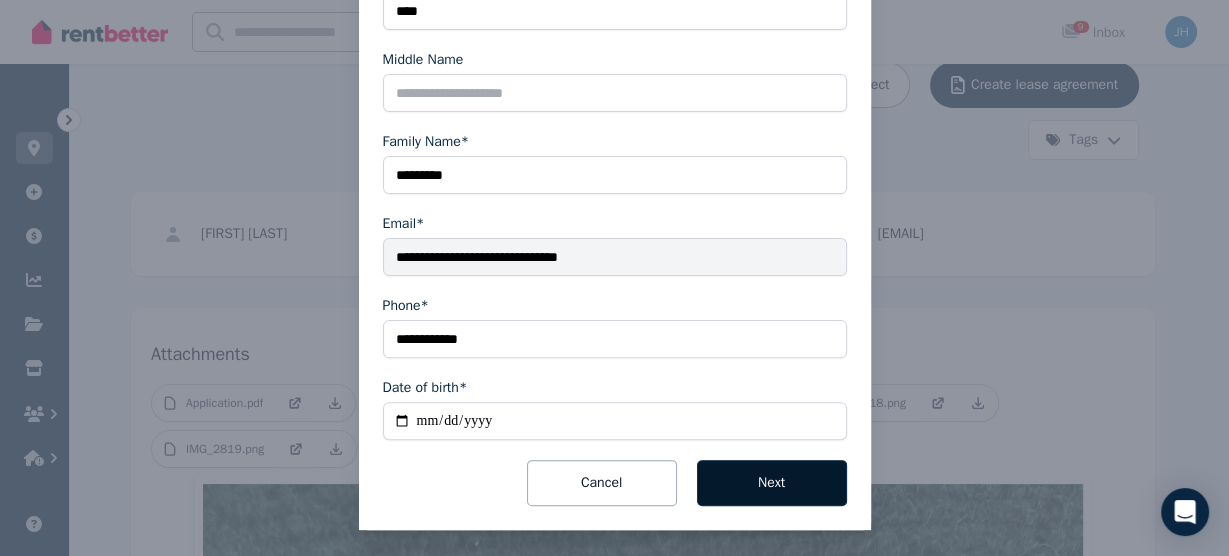 click on "Next" at bounding box center (772, 483) 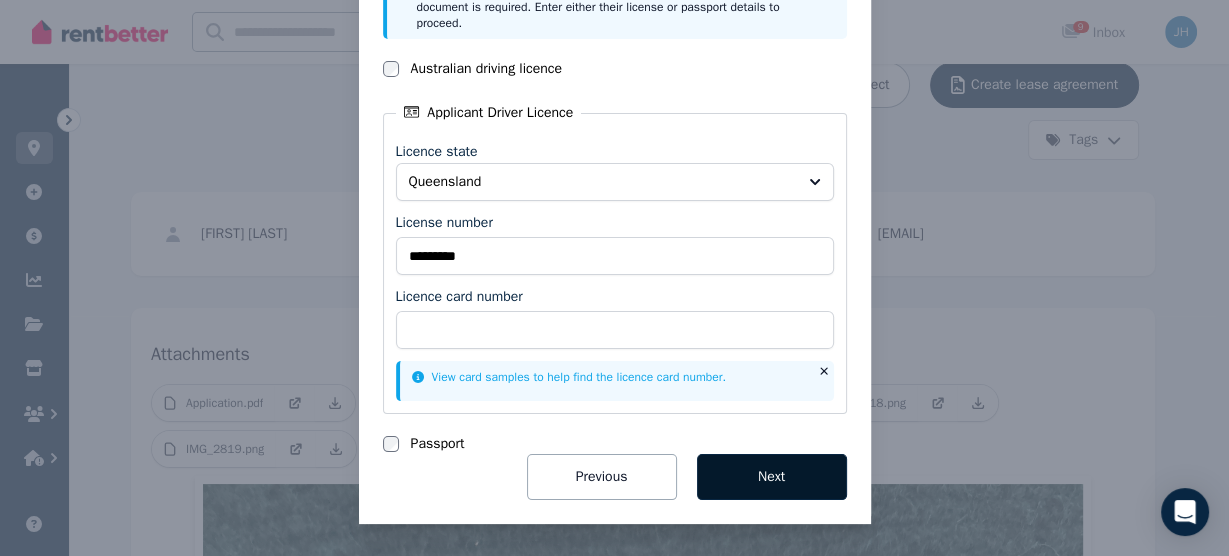 scroll, scrollTop: 224, scrollLeft: 0, axis: vertical 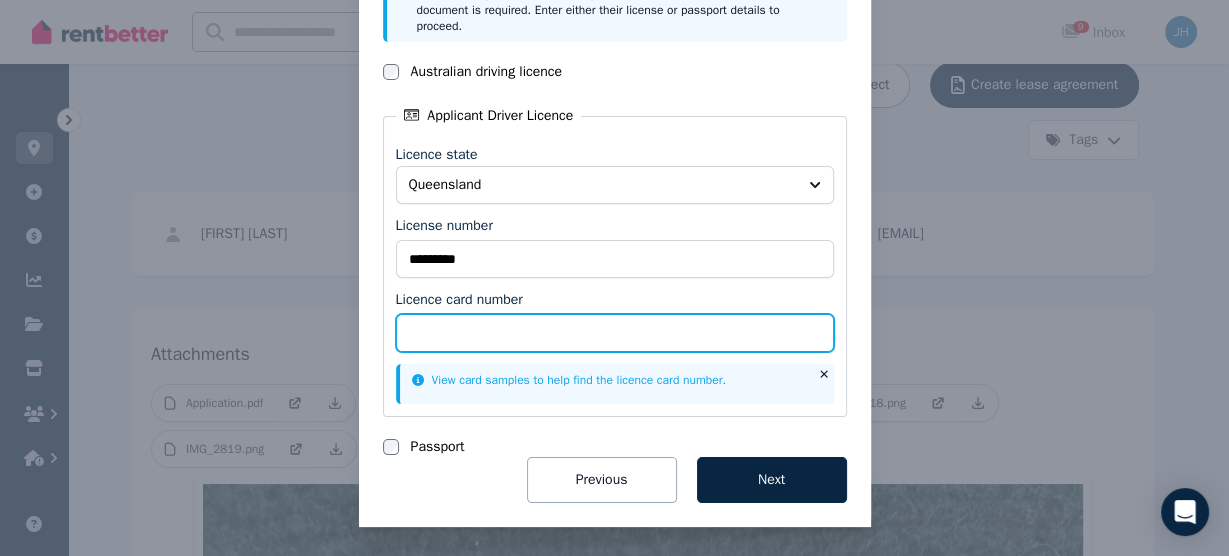 click on "Licence card number" at bounding box center [615, 333] 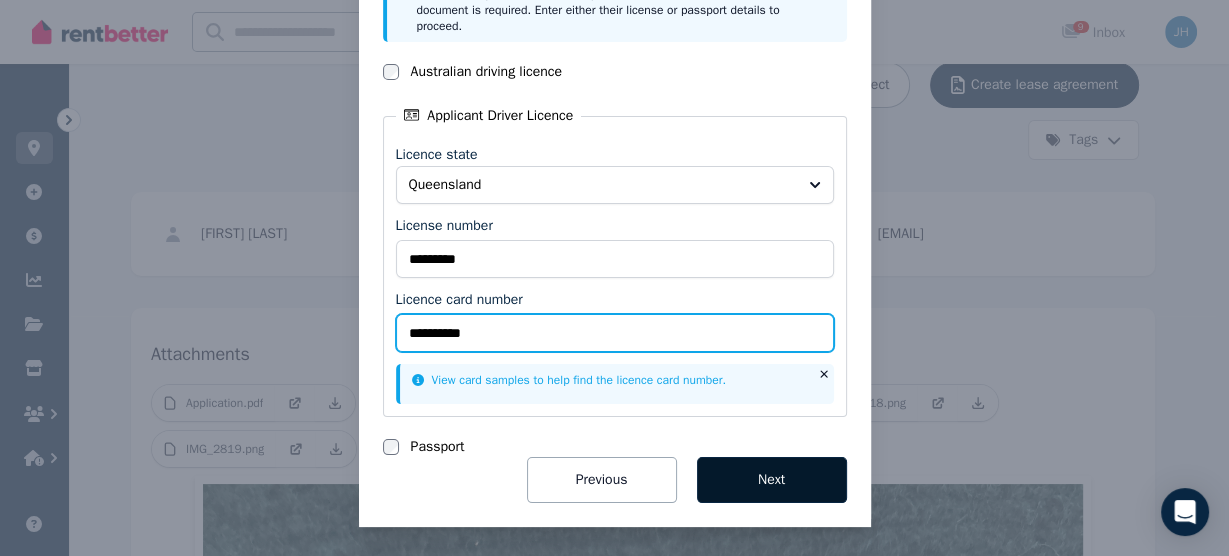 type on "**********" 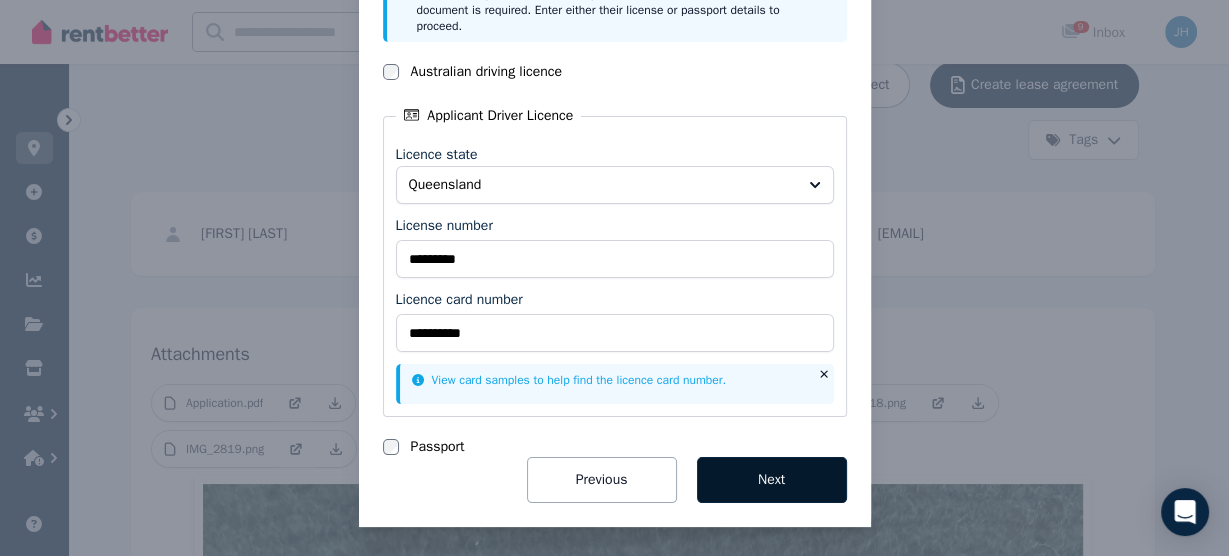 click on "Next" at bounding box center (772, 480) 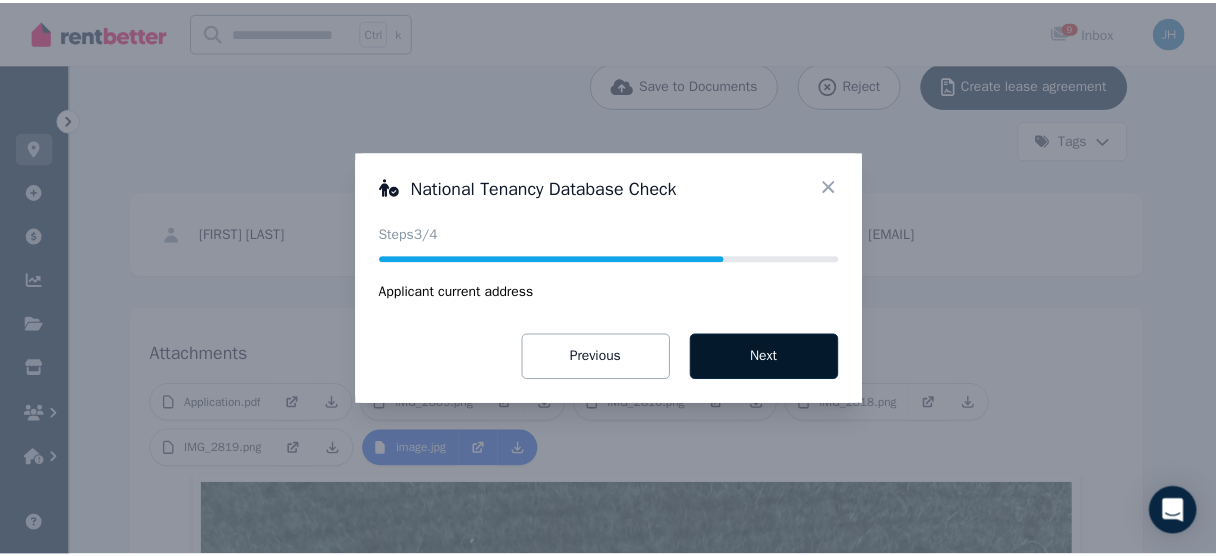 scroll, scrollTop: 0, scrollLeft: 0, axis: both 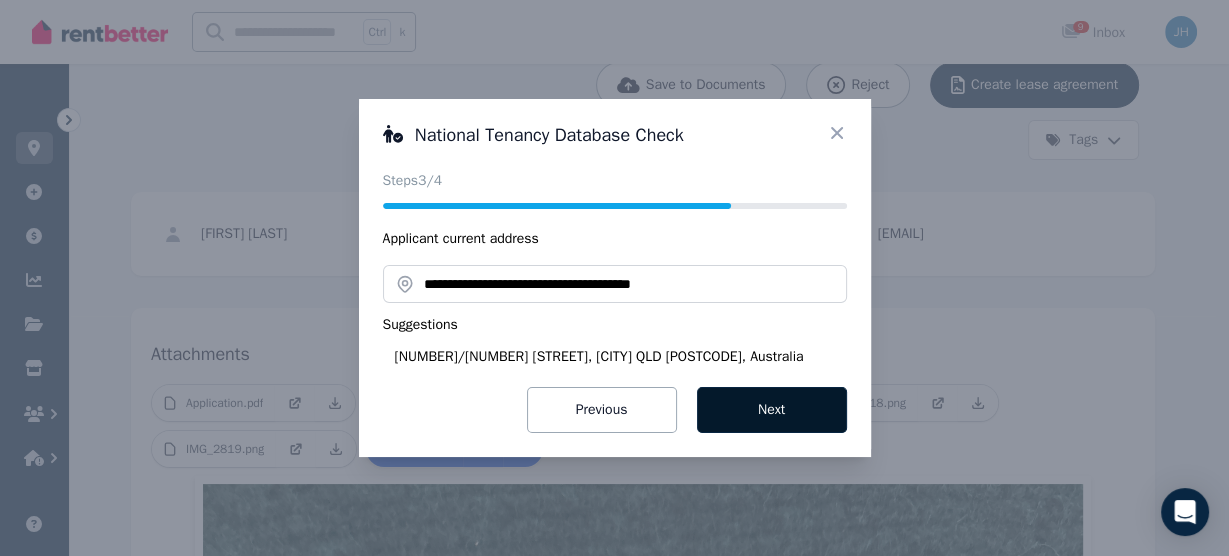 click on "Next" at bounding box center [772, 410] 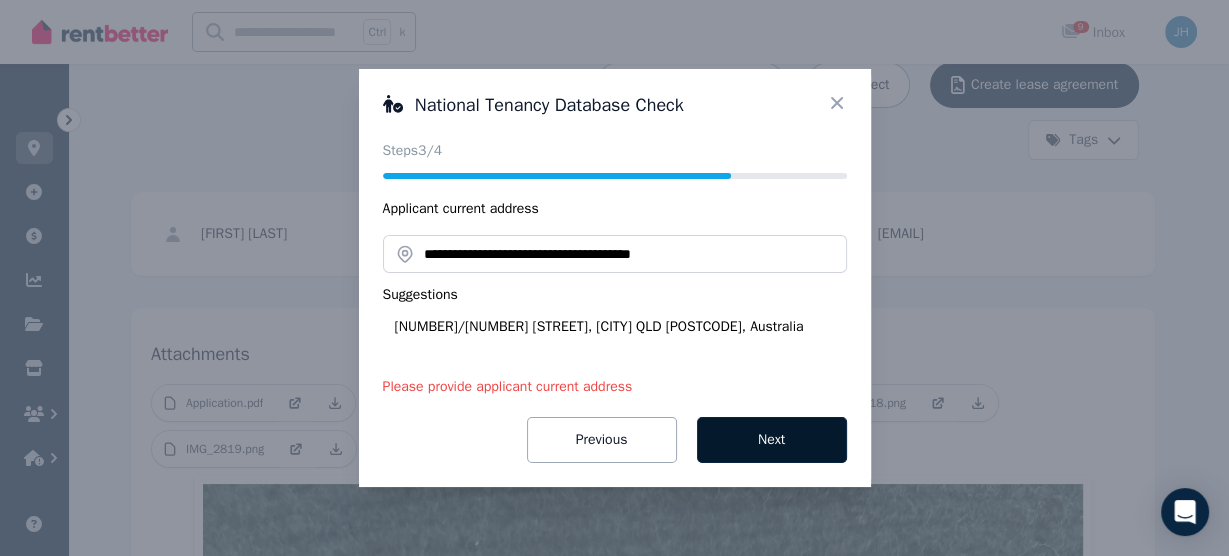 click on "Next" at bounding box center (772, 440) 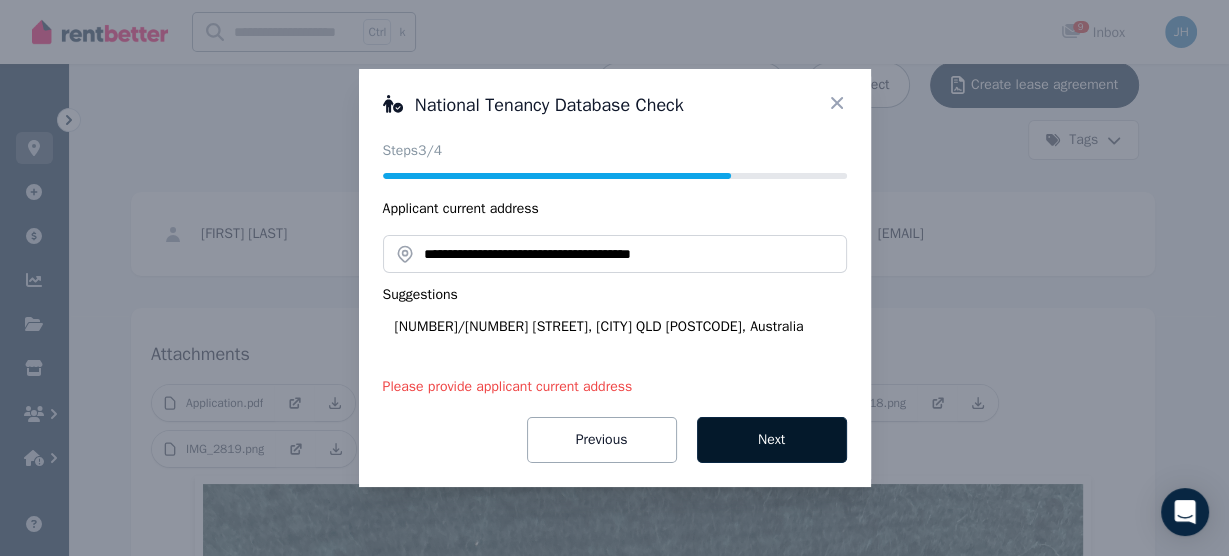 click on "Next" at bounding box center [772, 440] 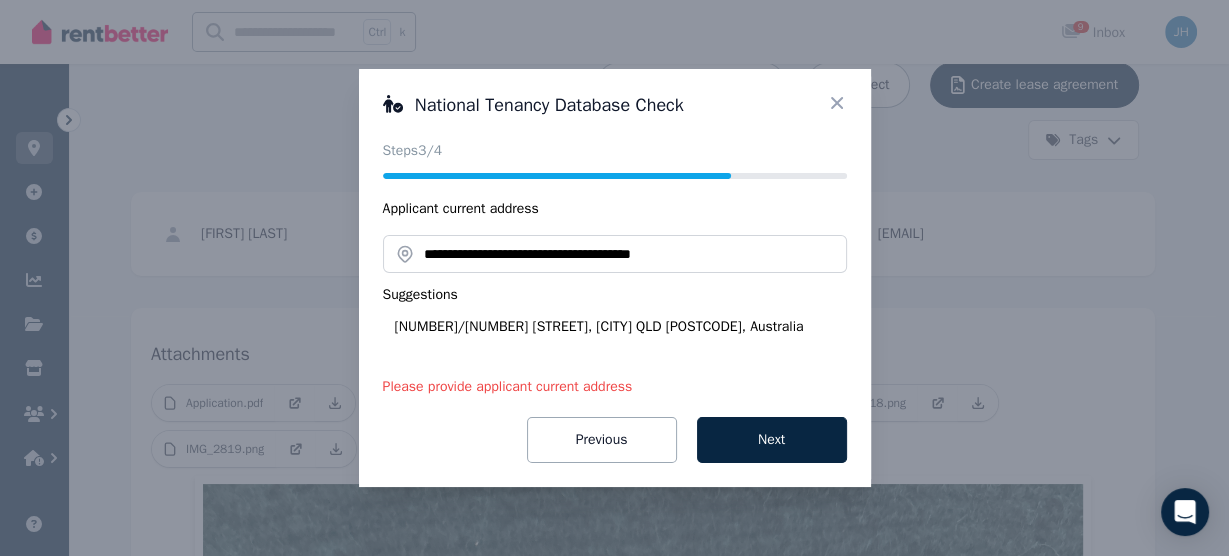 drag, startPoint x: 688, startPoint y: 83, endPoint x: 742, endPoint y: 90, distance: 54.451813 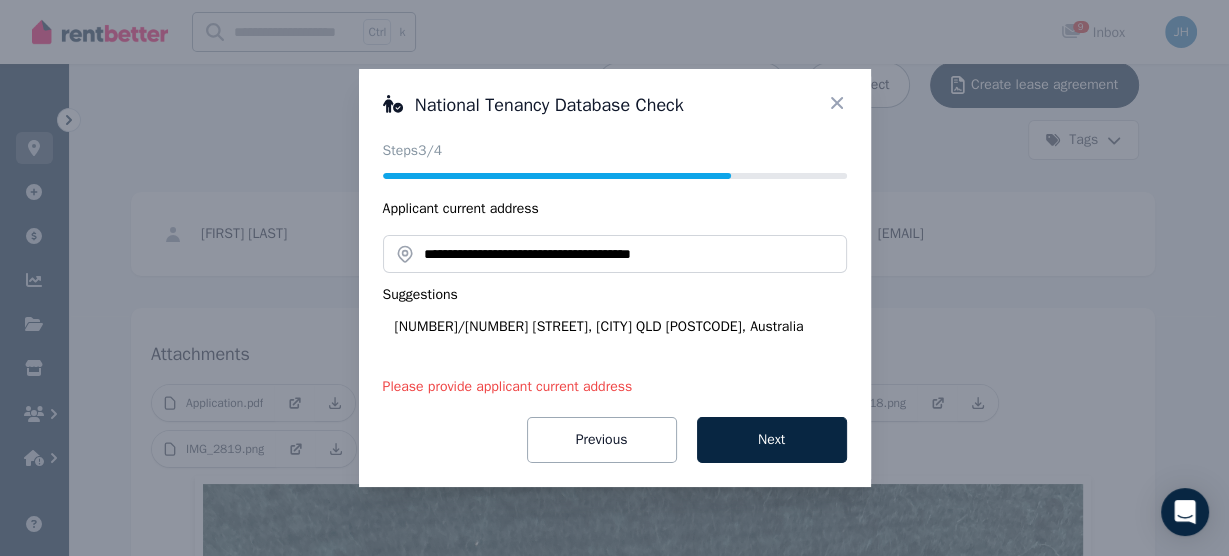 click on "**********" at bounding box center [614, 278] 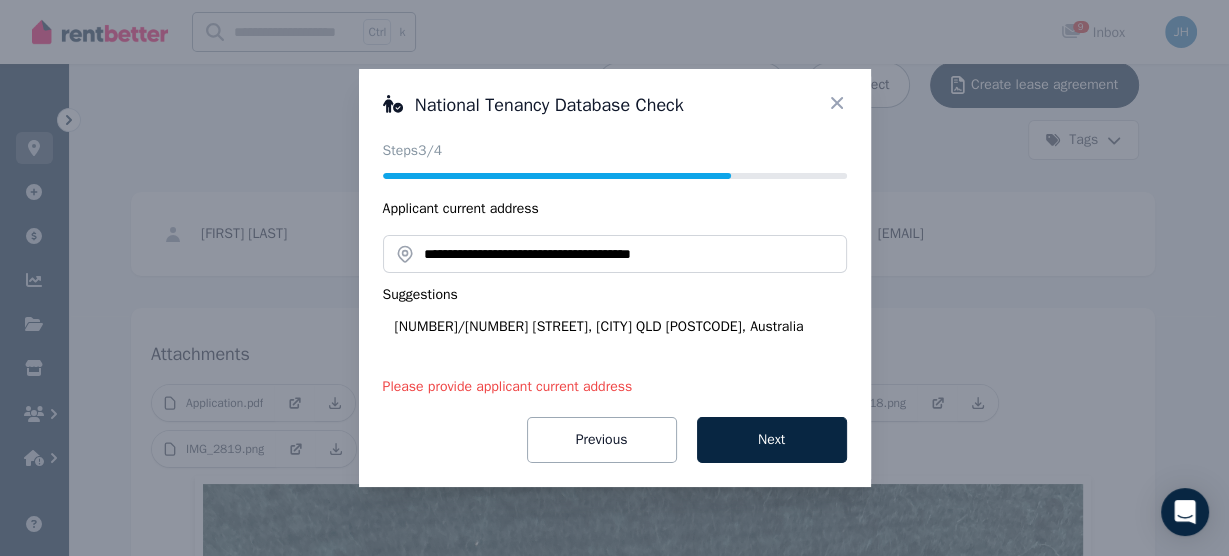 click 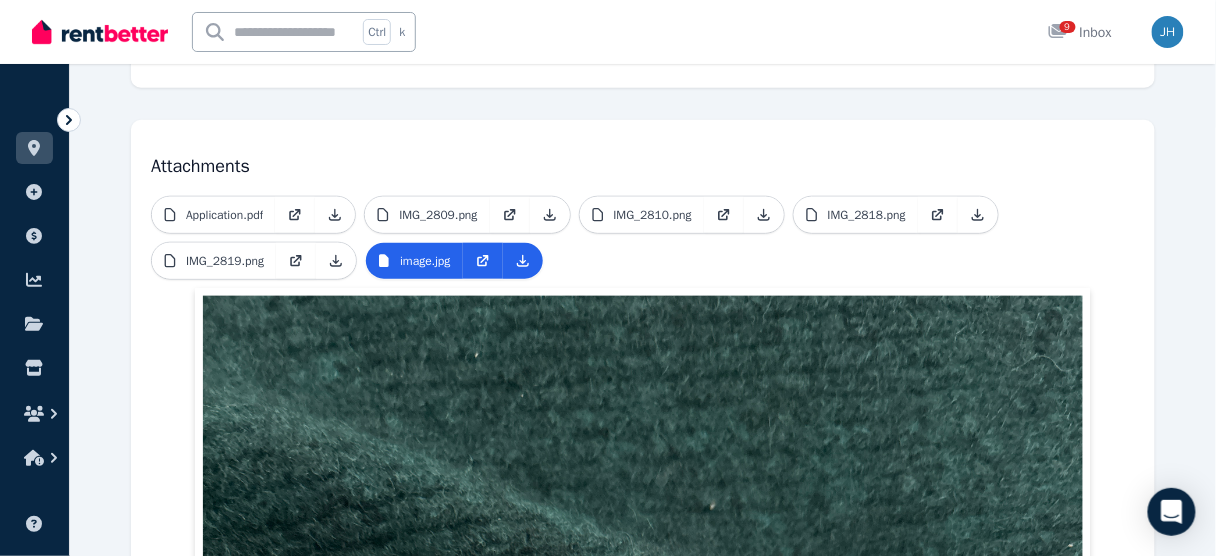 scroll, scrollTop: 428, scrollLeft: 0, axis: vertical 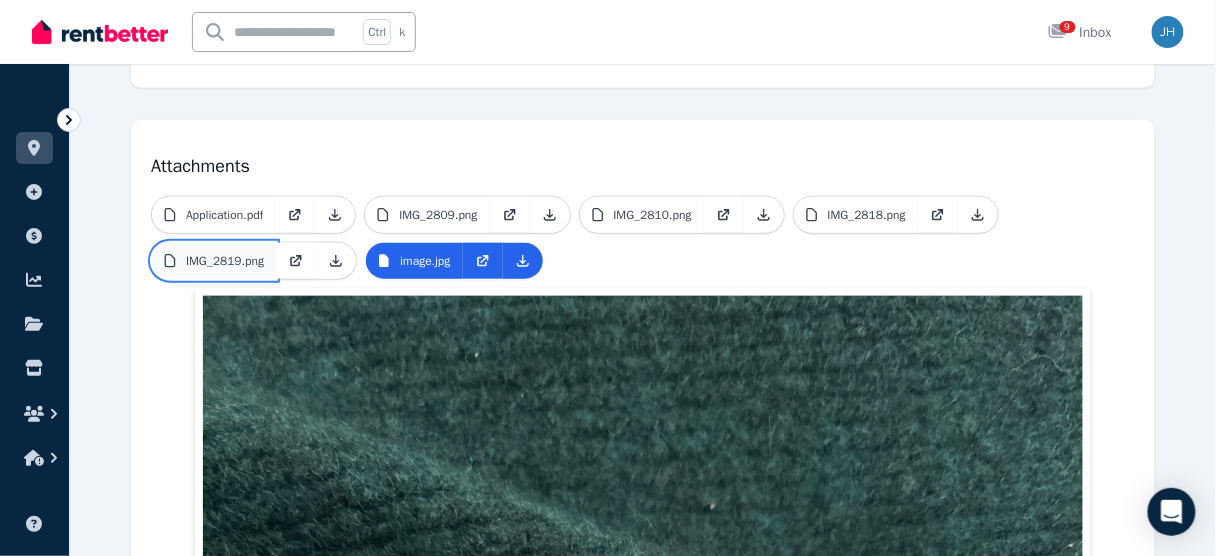 click on "IMG_2819.png" at bounding box center (225, 261) 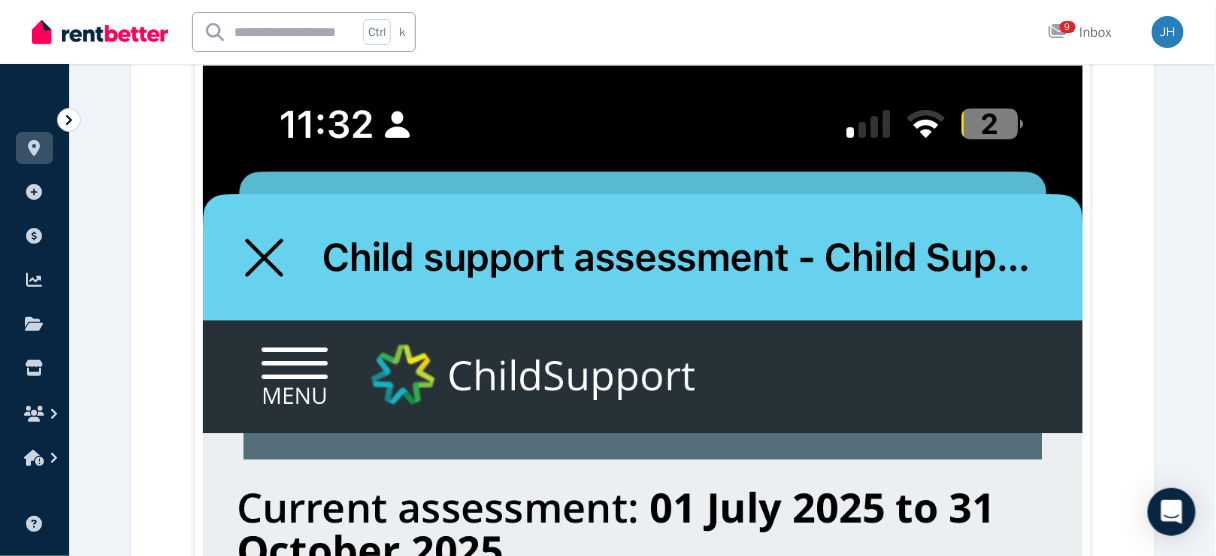 scroll, scrollTop: 440, scrollLeft: 0, axis: vertical 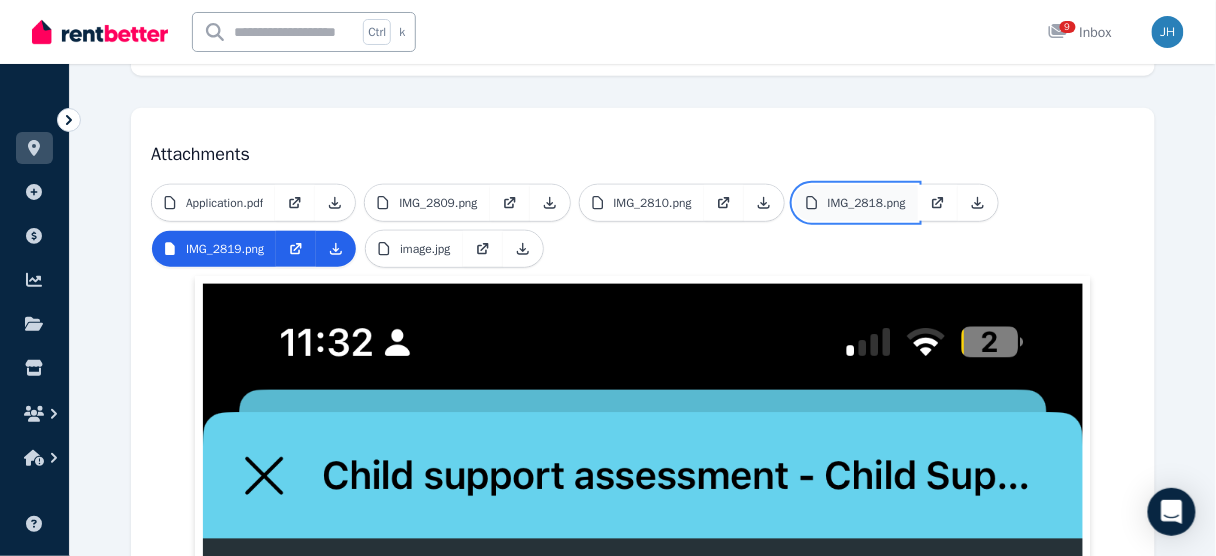 click on "IMG_2818.png" at bounding box center [867, 203] 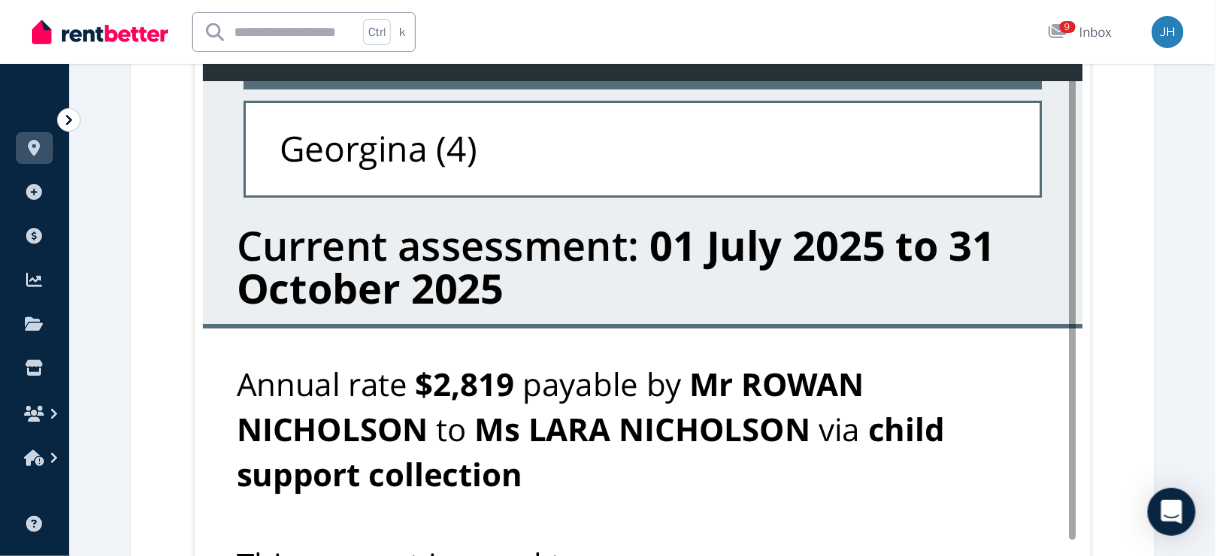scroll, scrollTop: 520, scrollLeft: 0, axis: vertical 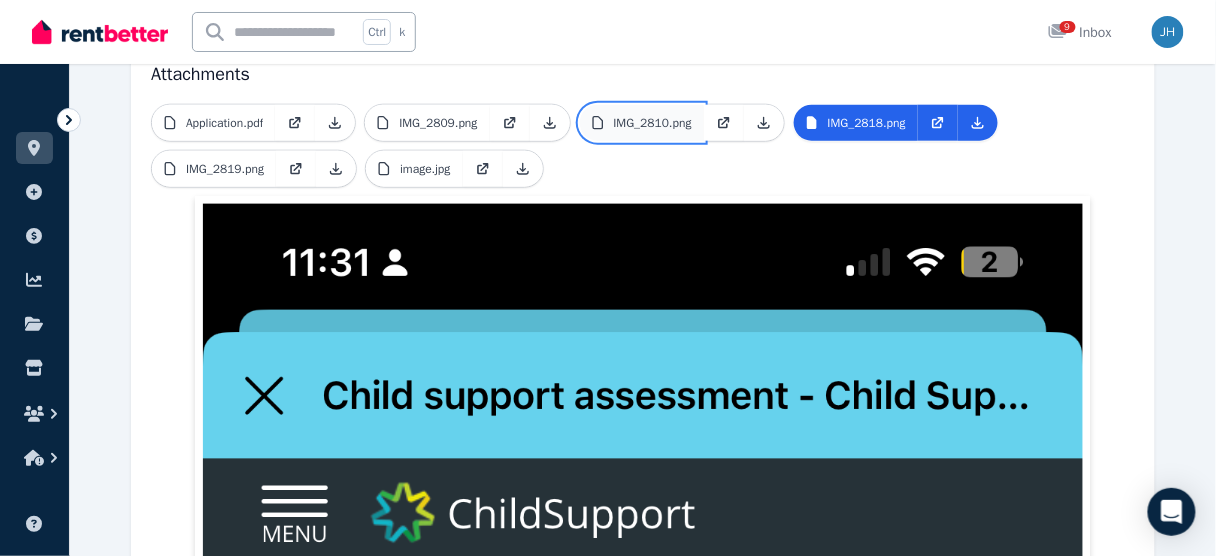 click on "IMG_2810.png" at bounding box center [653, 123] 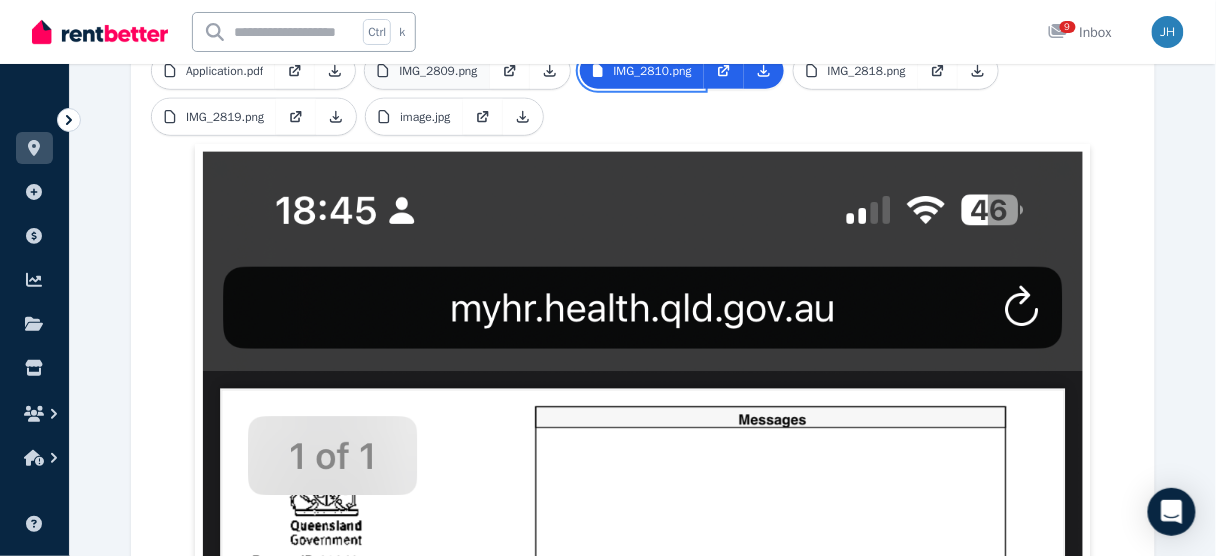 scroll, scrollTop: 520, scrollLeft: 0, axis: vertical 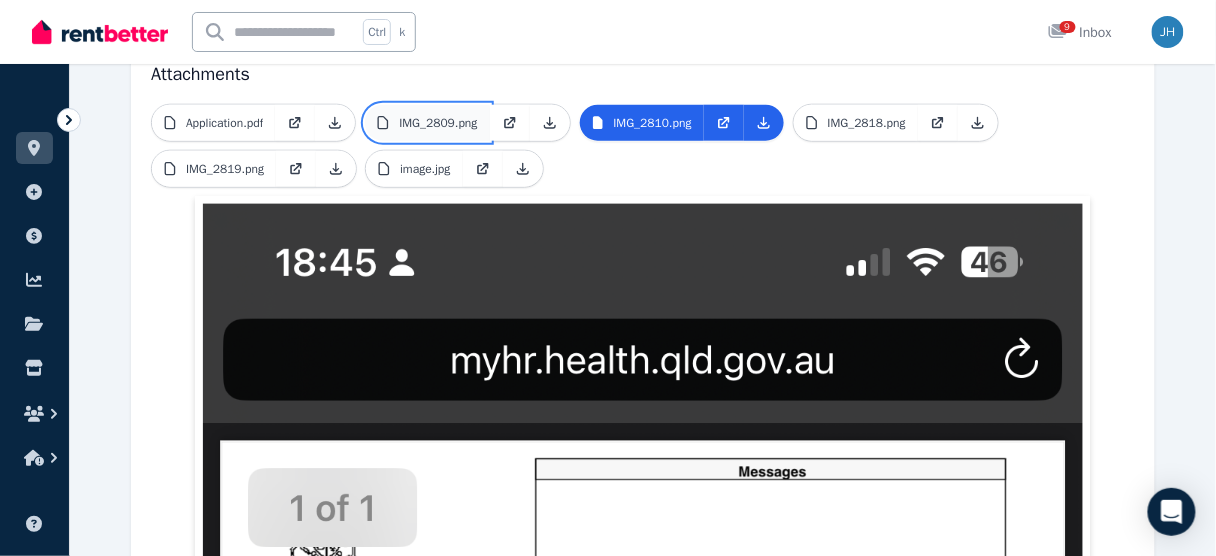 click on "IMG_2809.png" at bounding box center [438, 123] 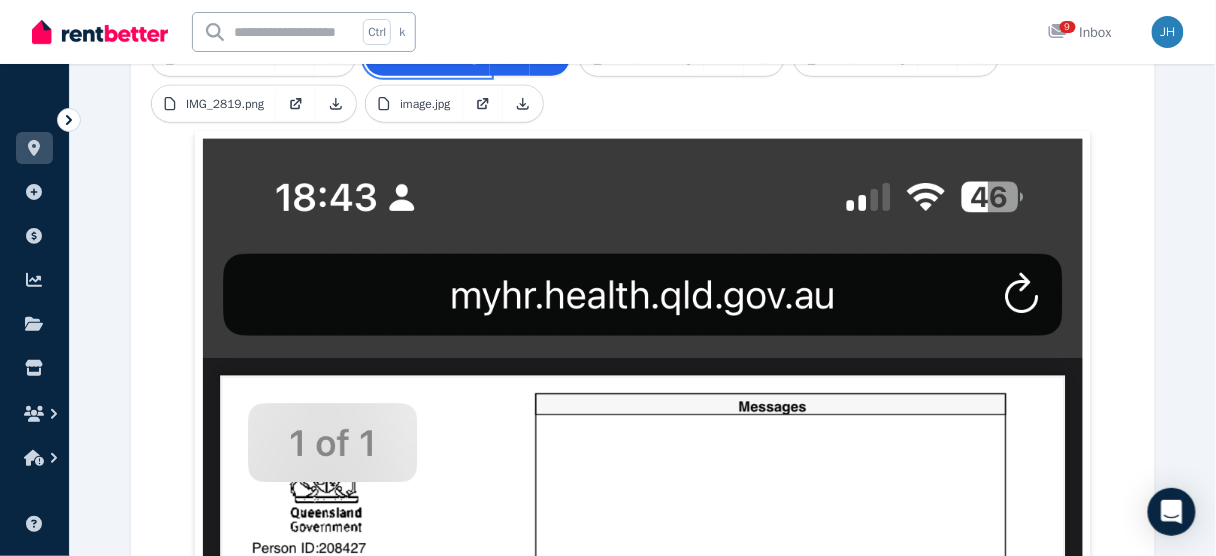 scroll, scrollTop: 440, scrollLeft: 0, axis: vertical 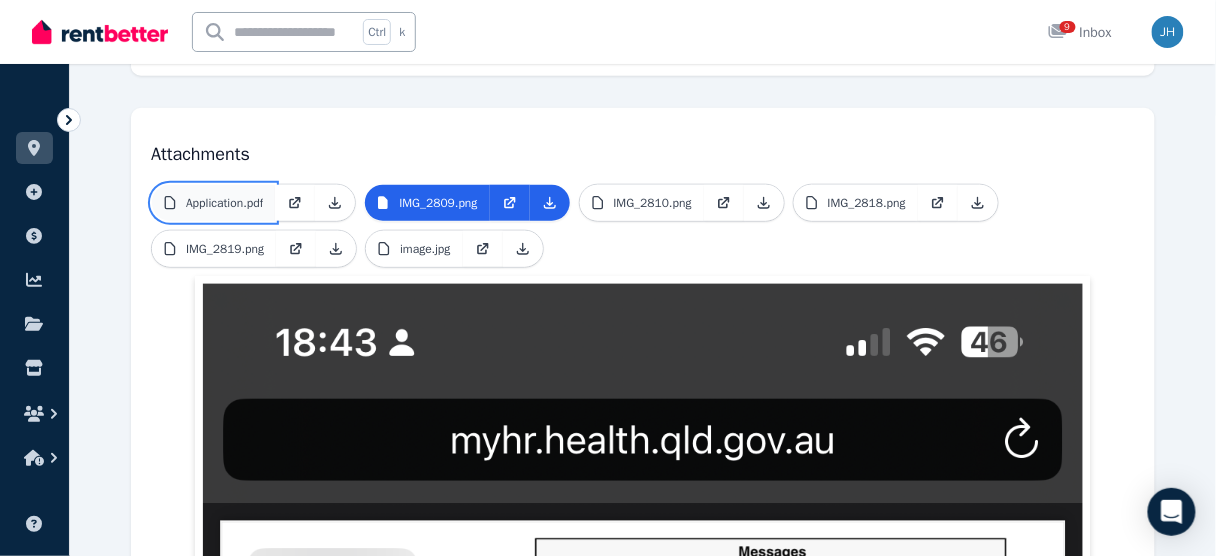 click on "Application.pdf" at bounding box center (224, 203) 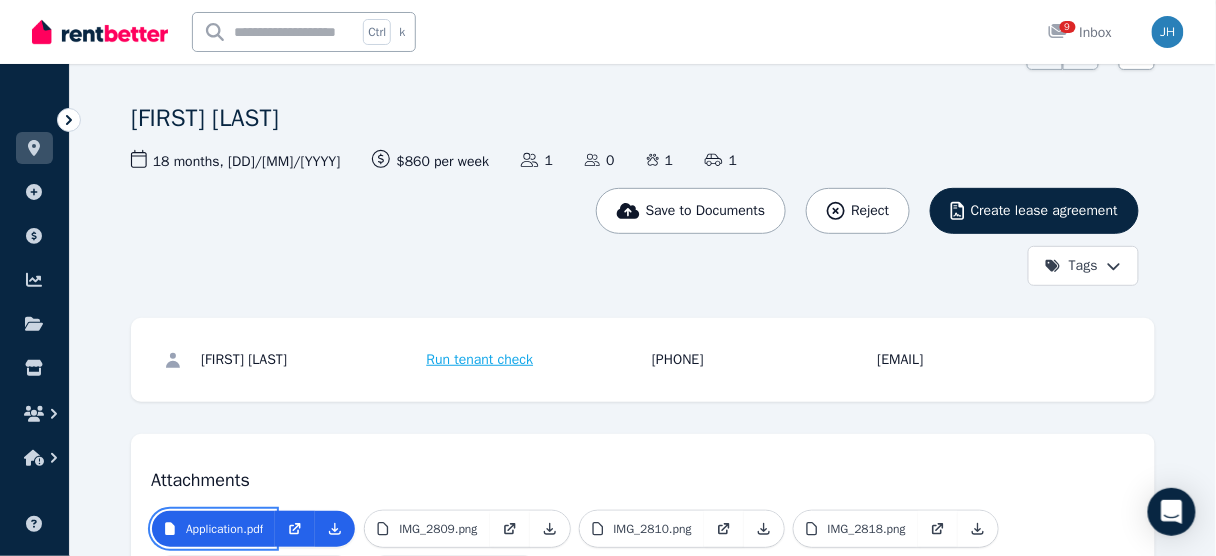 scroll, scrollTop: 80, scrollLeft: 0, axis: vertical 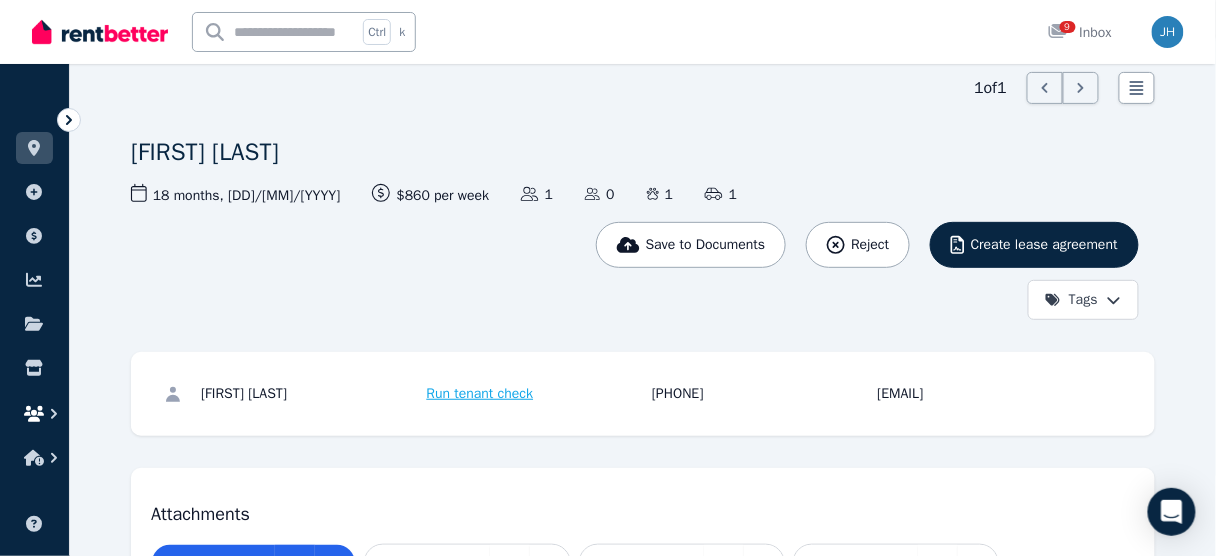 click 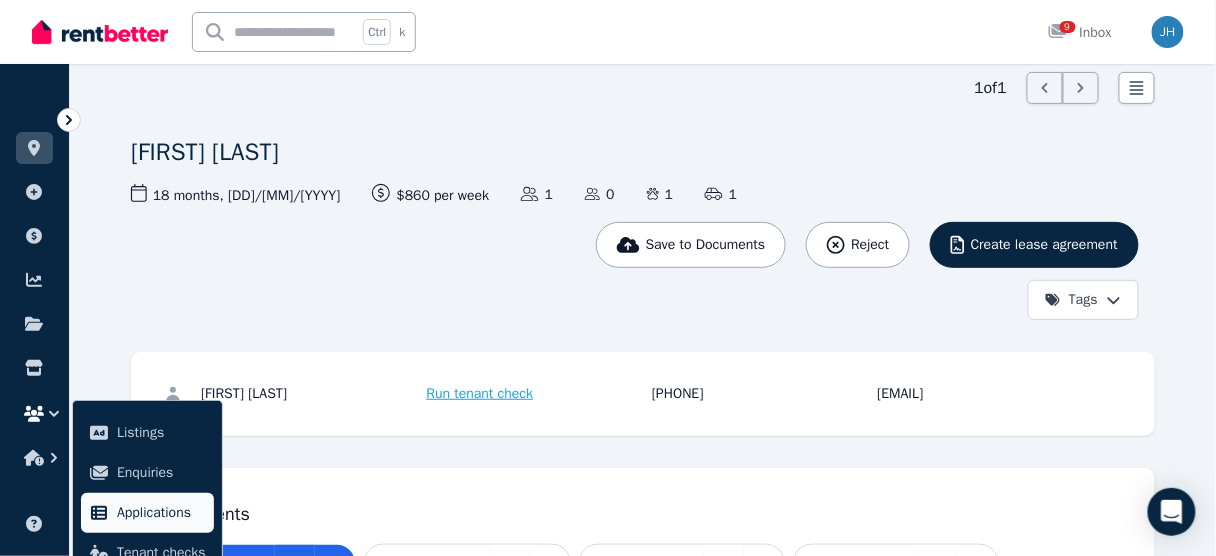 click on "Applications" at bounding box center (161, 513) 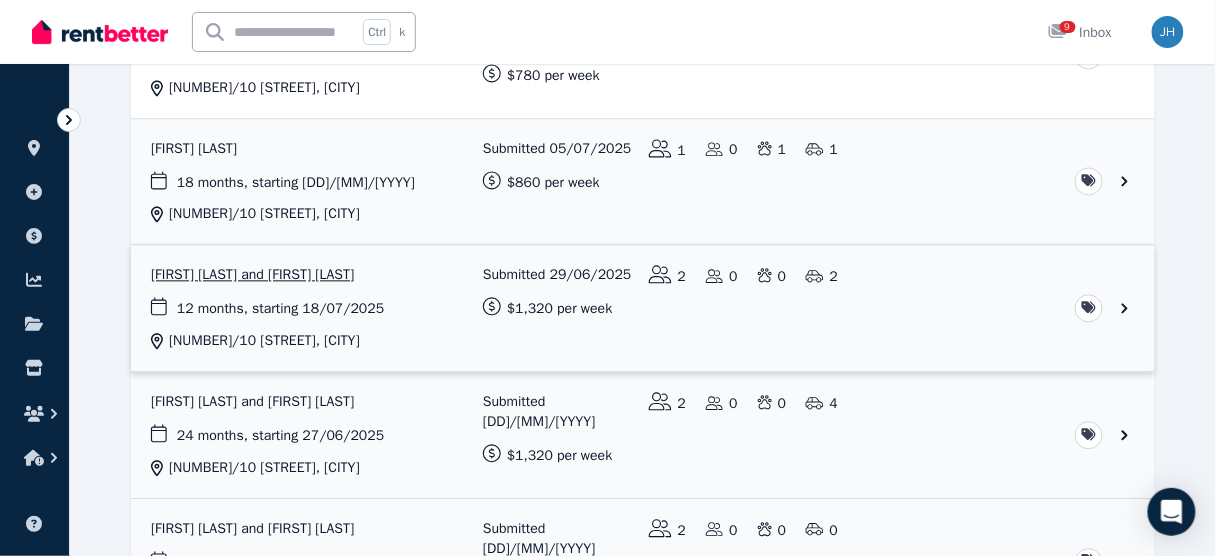 scroll, scrollTop: 960, scrollLeft: 0, axis: vertical 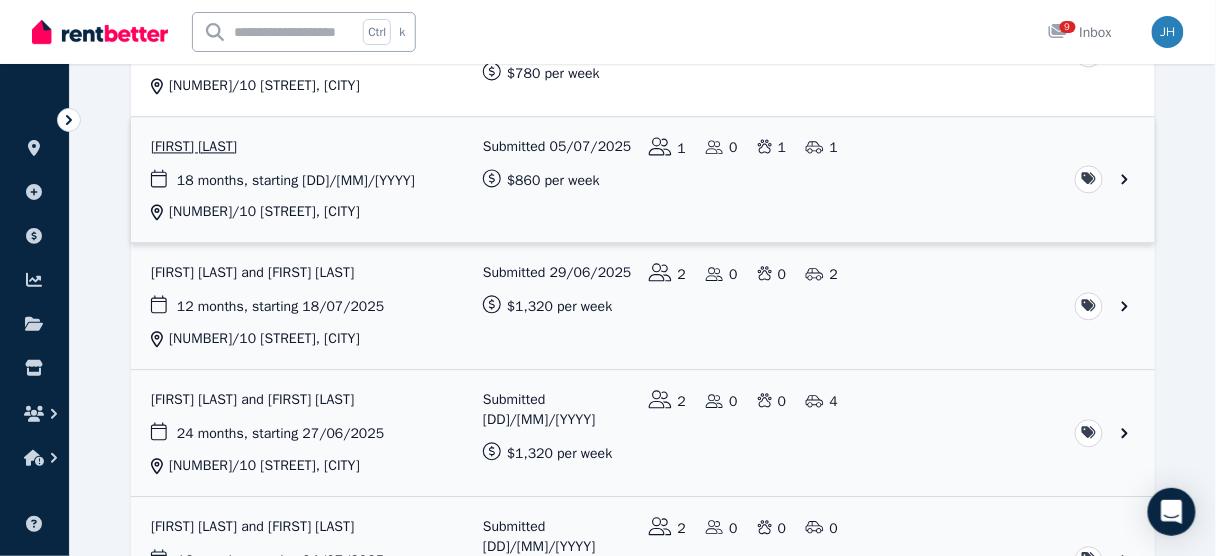 click at bounding box center [643, 180] 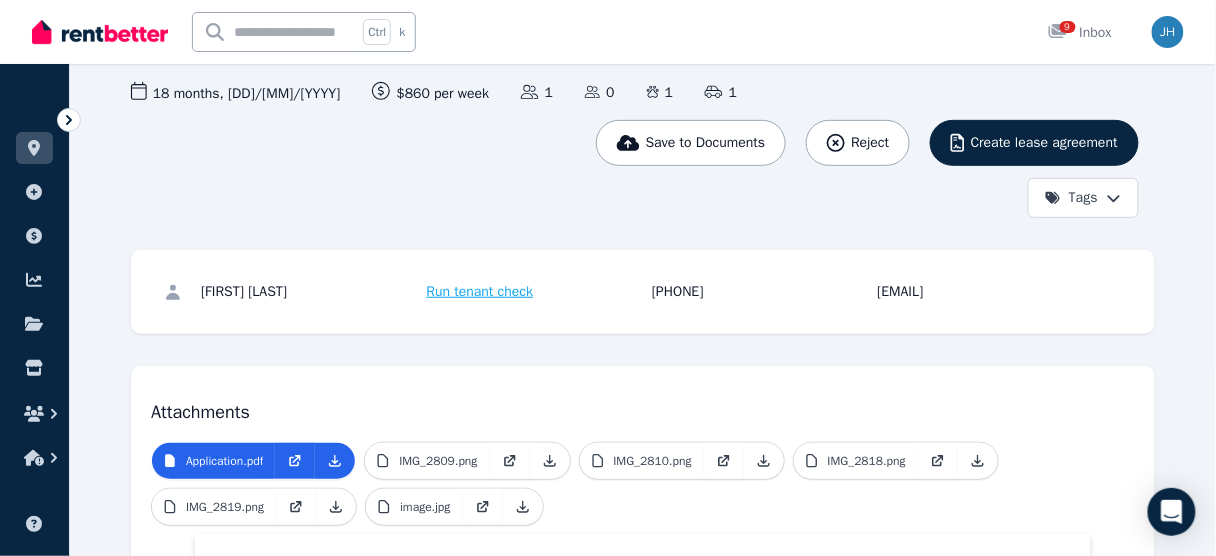 scroll, scrollTop: 0, scrollLeft: 0, axis: both 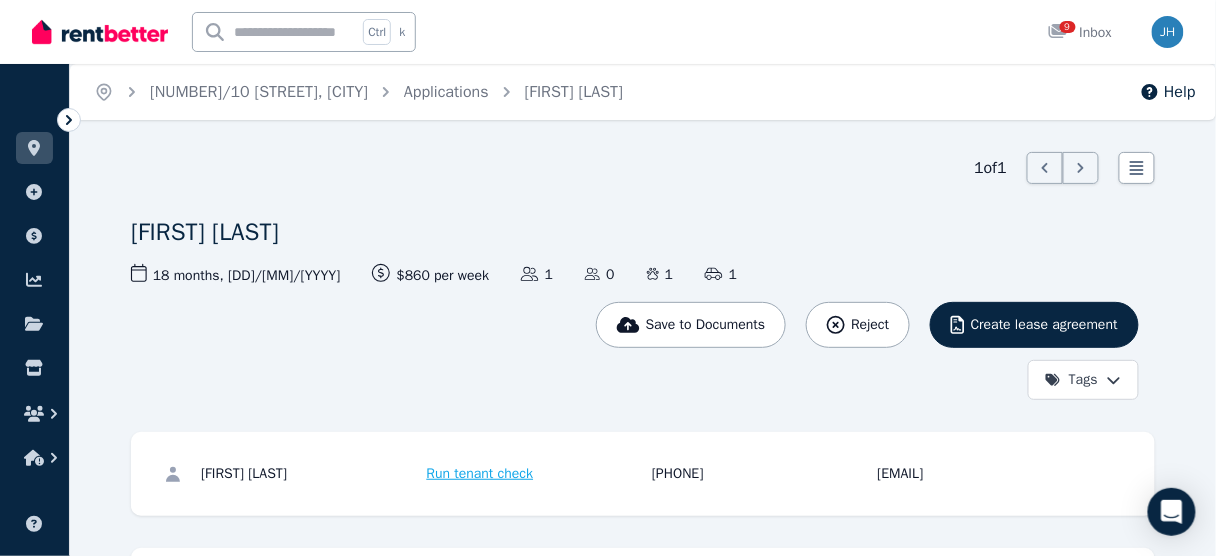 click 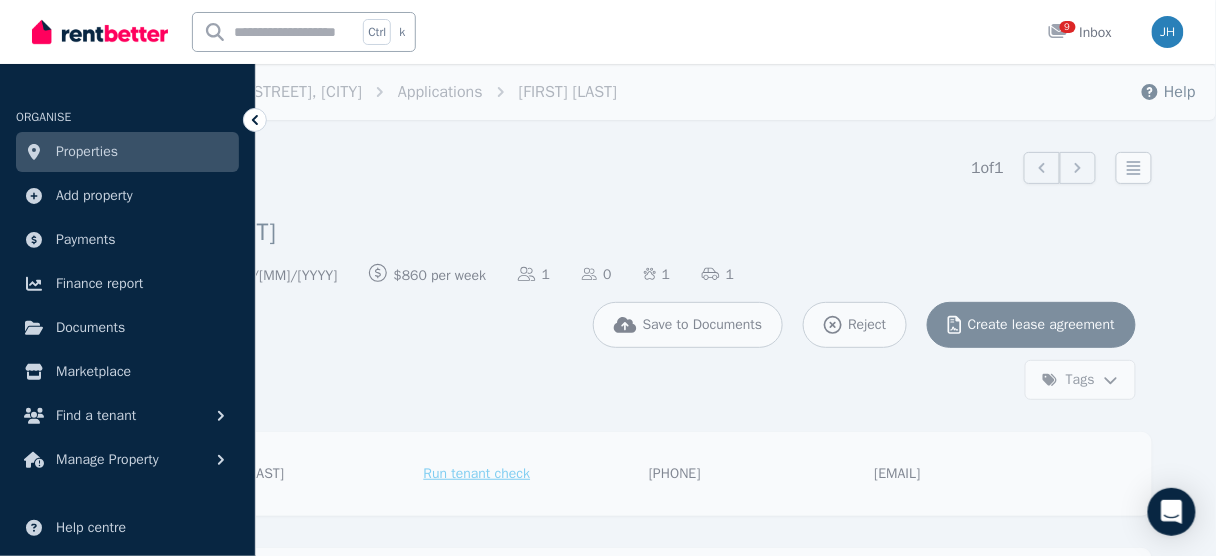 click on "1  of  1 List view Lara Nicholson Save to Documents Reject Create lease agreement Tags 18 months ,   31/07/2025 Lease term and start date $860 per week Rental amount offered Applicants 1 Dependents 0 Pets 1 Vehicles 1 Lara Nicholson Run tenant check 0400 948 029 lara.nicholson@health.qld.gov.au Attachments  Application.pdf IMG_2809.png IMG_2810.png IMG_2818.png IMG_2819.png image.jpg" at bounding box center (640, 8811) 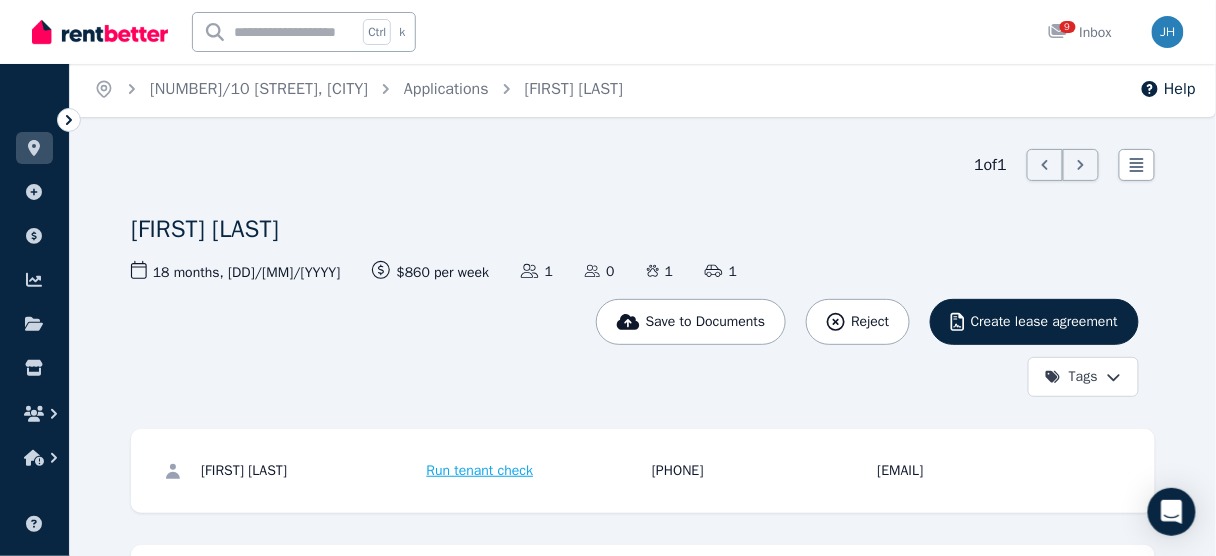 scroll, scrollTop: 0, scrollLeft: 0, axis: both 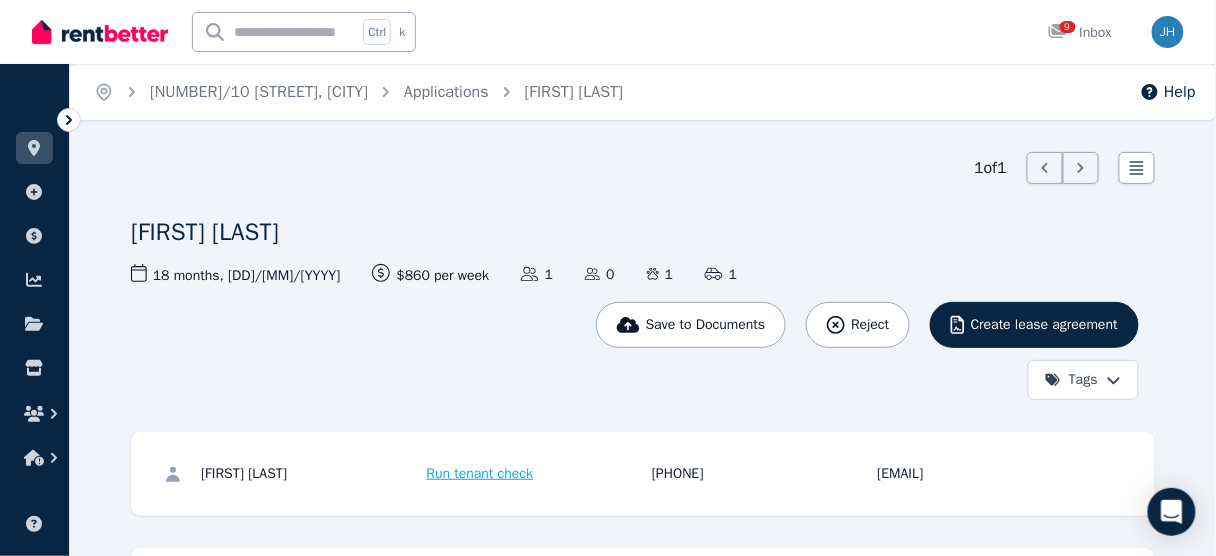 click on "18 months ,   31/07/2025 Lease term and start date $860 per week Rental amount offered Applicants 1 Dependents 0 Pets 1 Vehicles 1" at bounding box center (643, 275) 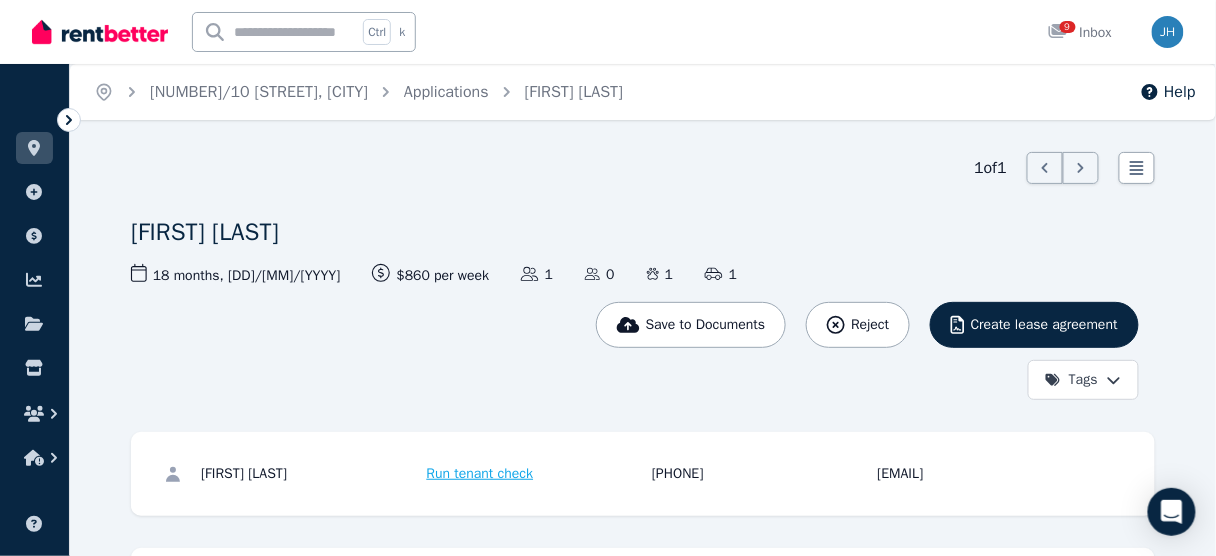 click on "Save to Documents Reject Create lease agreement Tags" at bounding box center (635, 351) 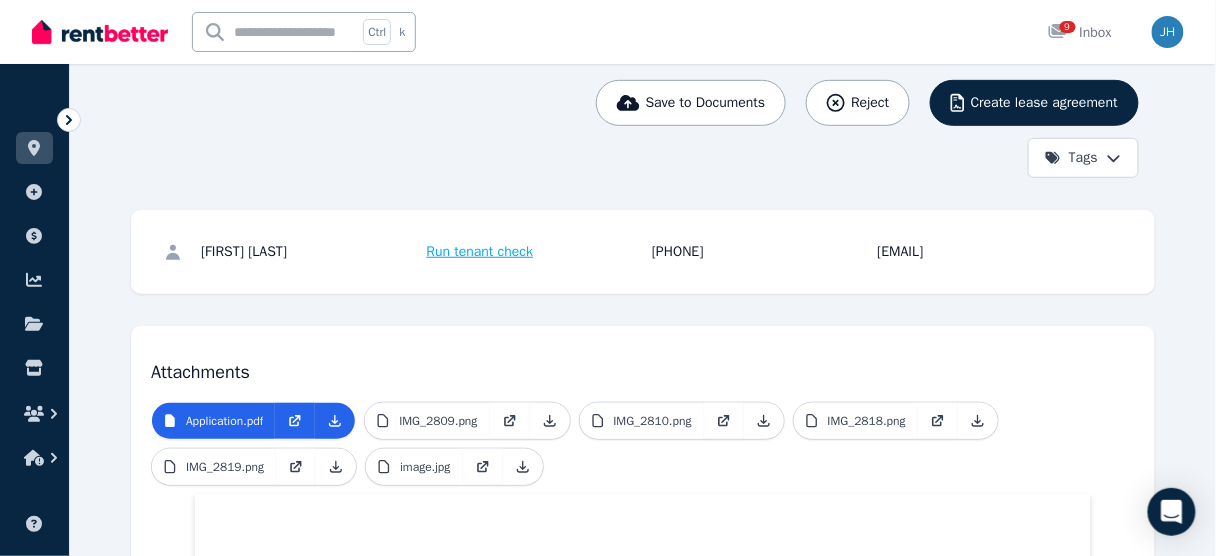 scroll, scrollTop: 240, scrollLeft: 0, axis: vertical 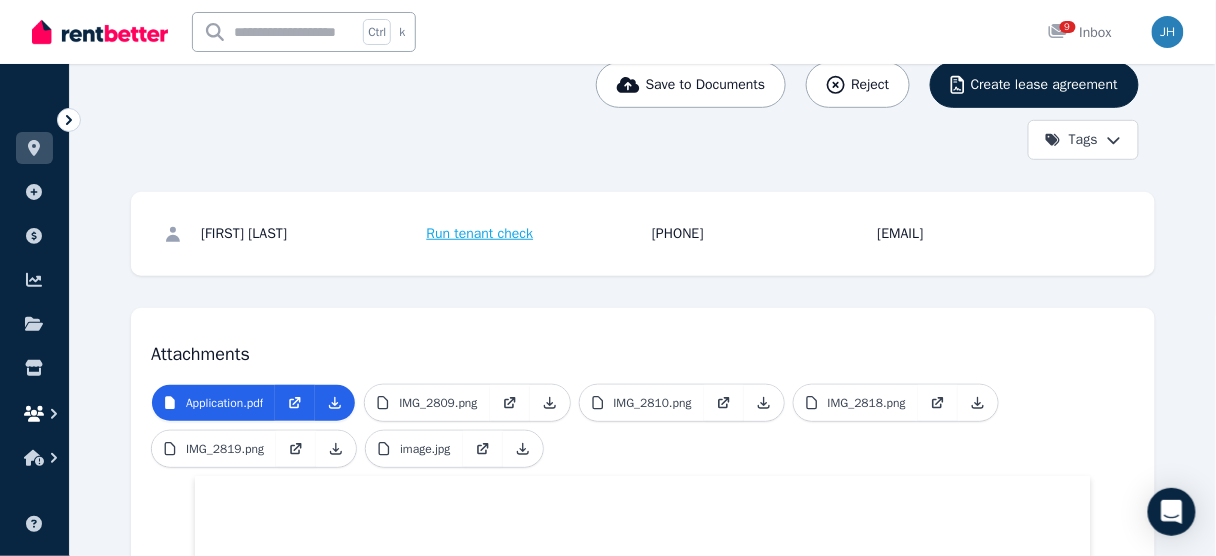 click 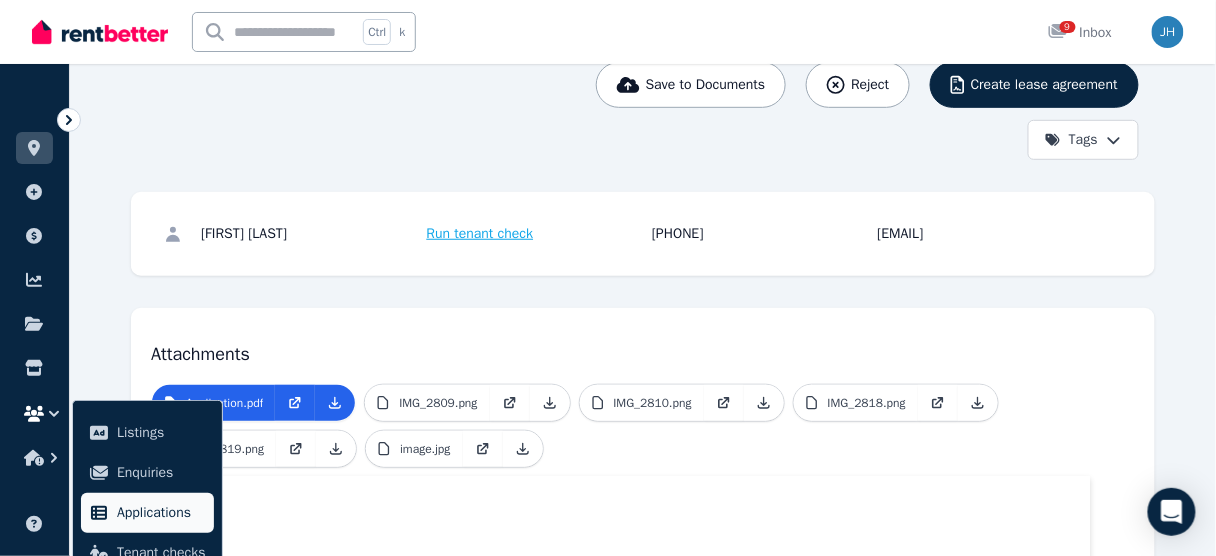 click on "Applications" at bounding box center [161, 513] 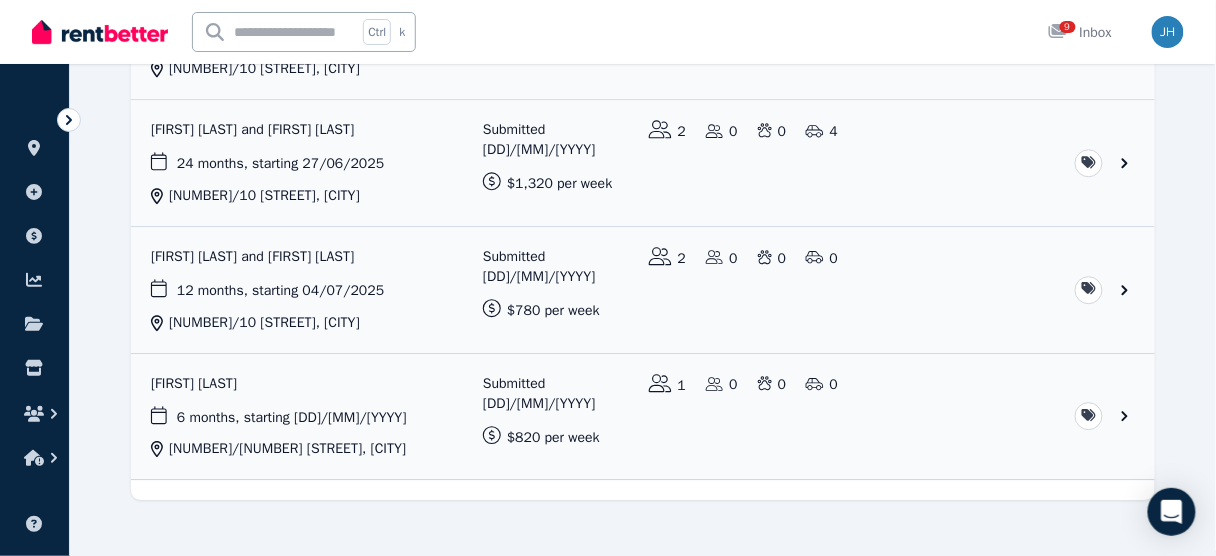 scroll, scrollTop: 1233, scrollLeft: 0, axis: vertical 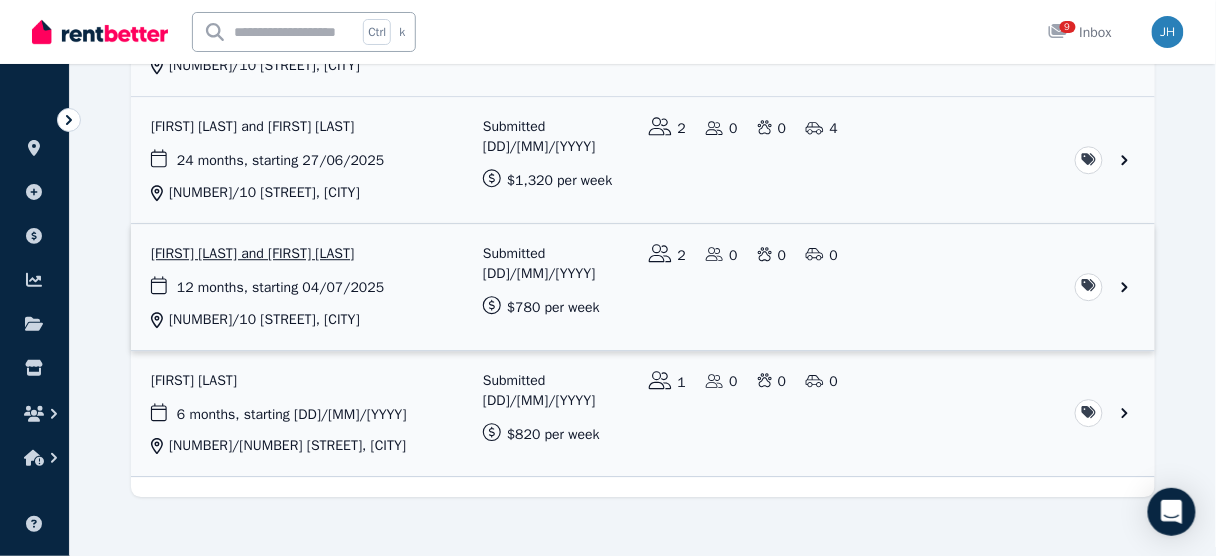 click at bounding box center (643, 287) 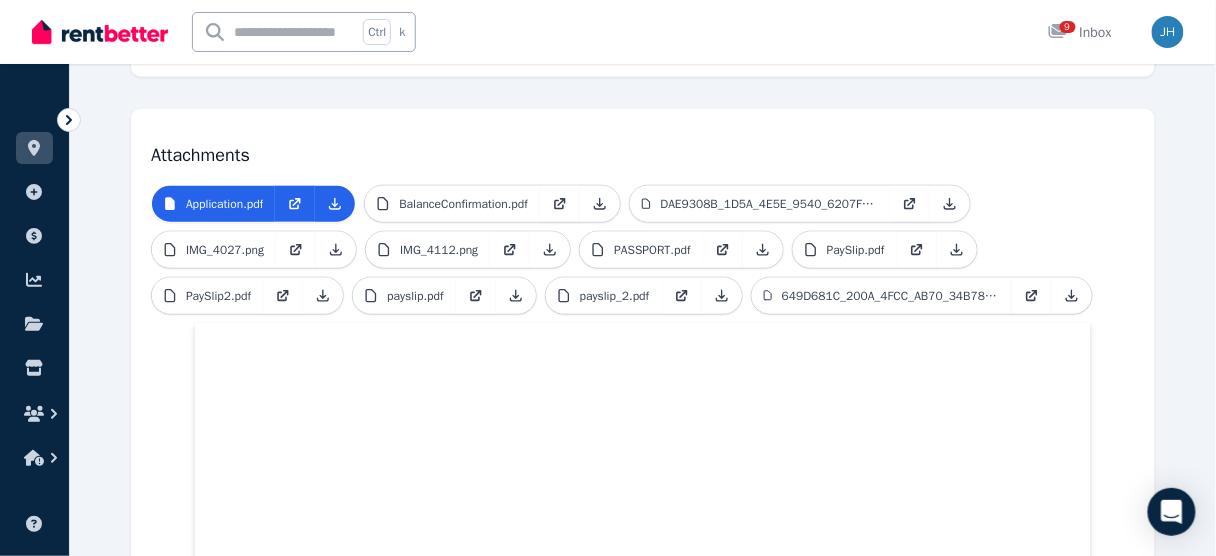 scroll, scrollTop: 480, scrollLeft: 0, axis: vertical 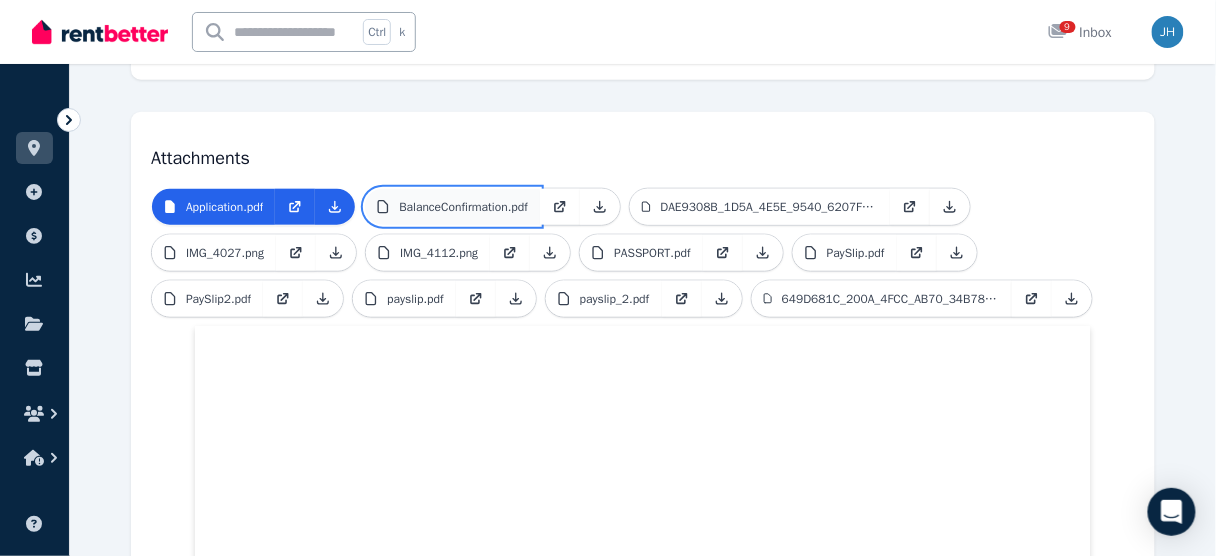 click on "BalanceConfirmation.pdf" at bounding box center (463, 207) 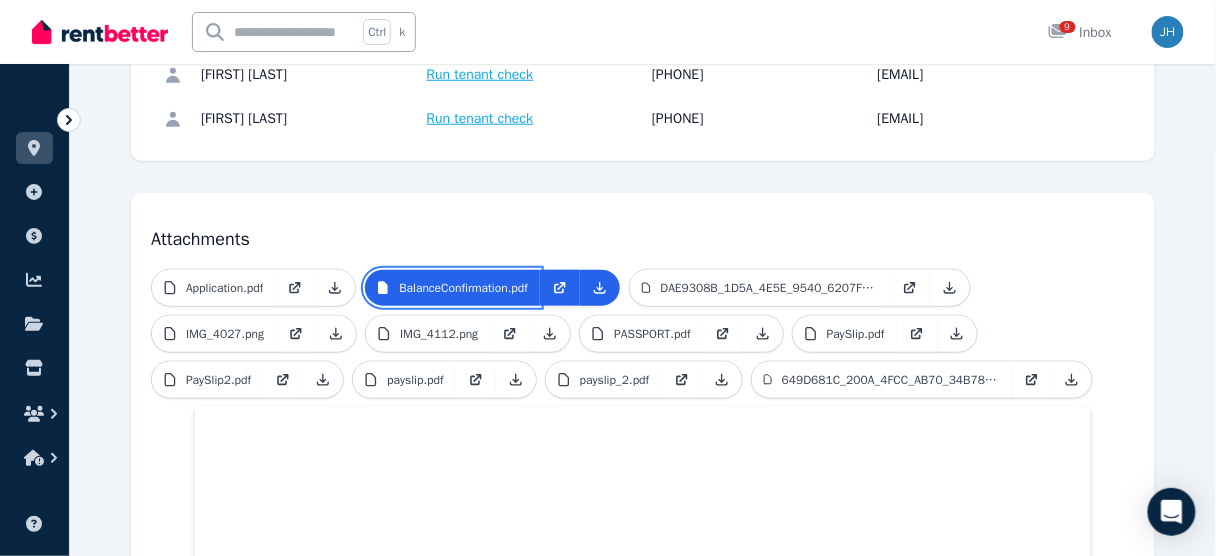 scroll, scrollTop: 391, scrollLeft: 0, axis: vertical 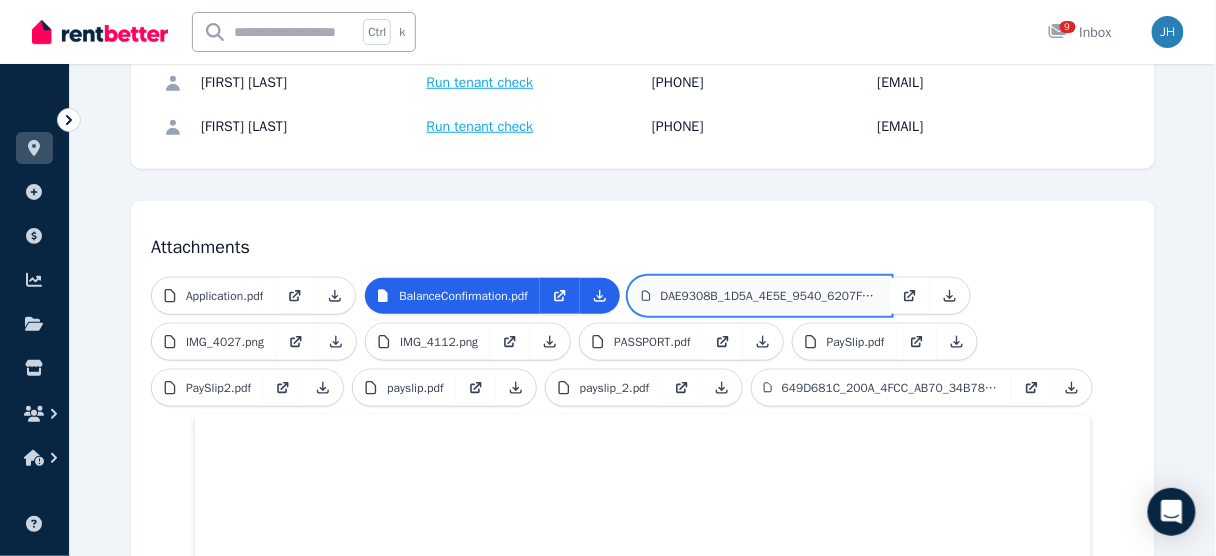 click on "DAE9308B_1D5A_4E5E_9540_6207FB421113.jpeg" at bounding box center [769, 296] 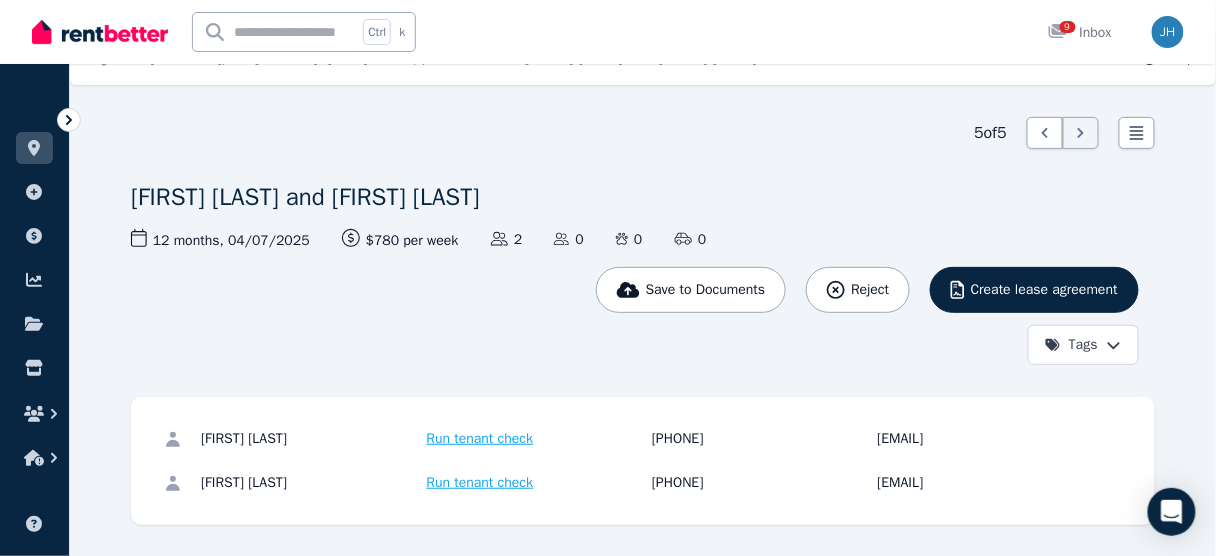scroll, scrollTop: 80, scrollLeft: 0, axis: vertical 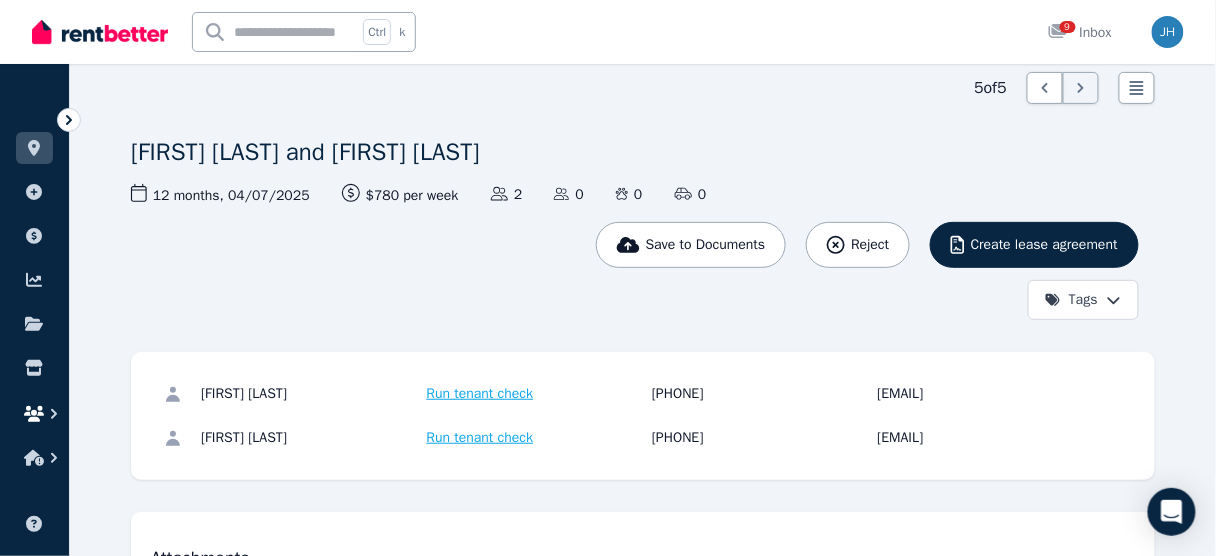 click 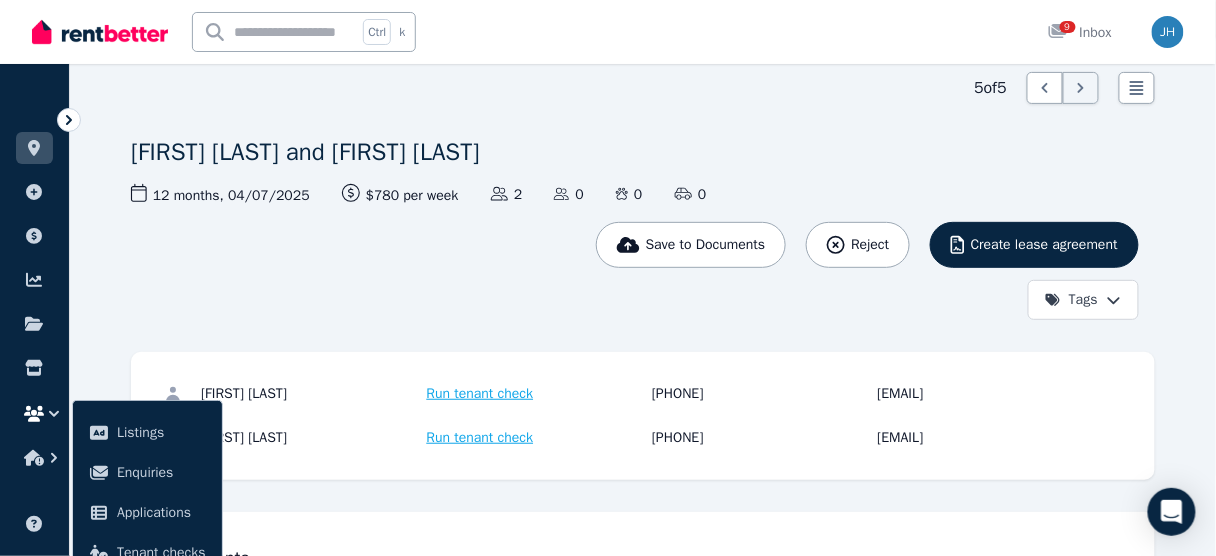 click 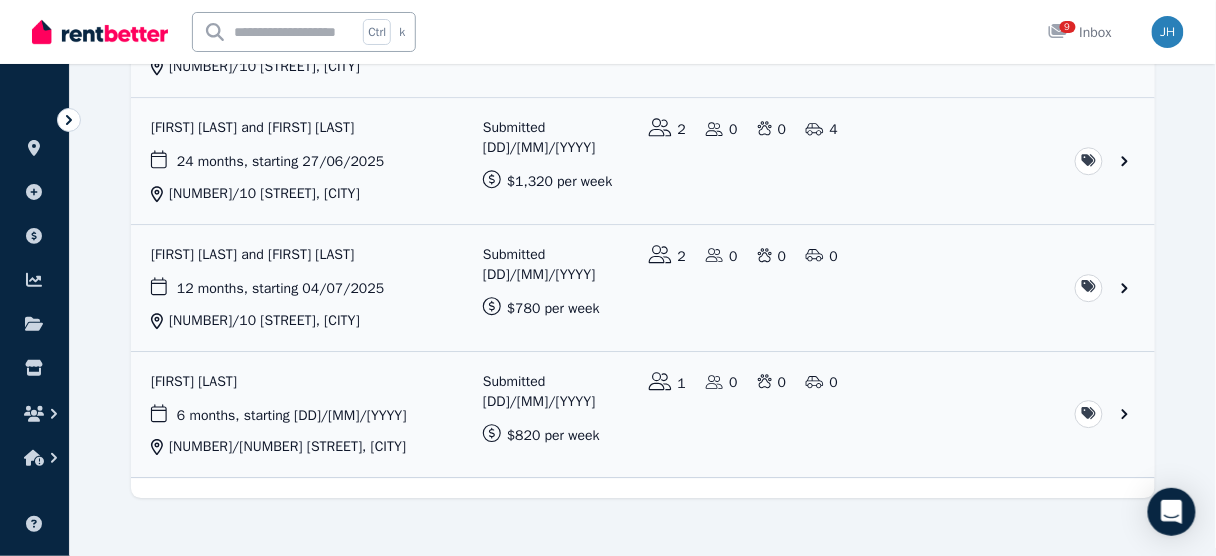 scroll, scrollTop: 1233, scrollLeft: 0, axis: vertical 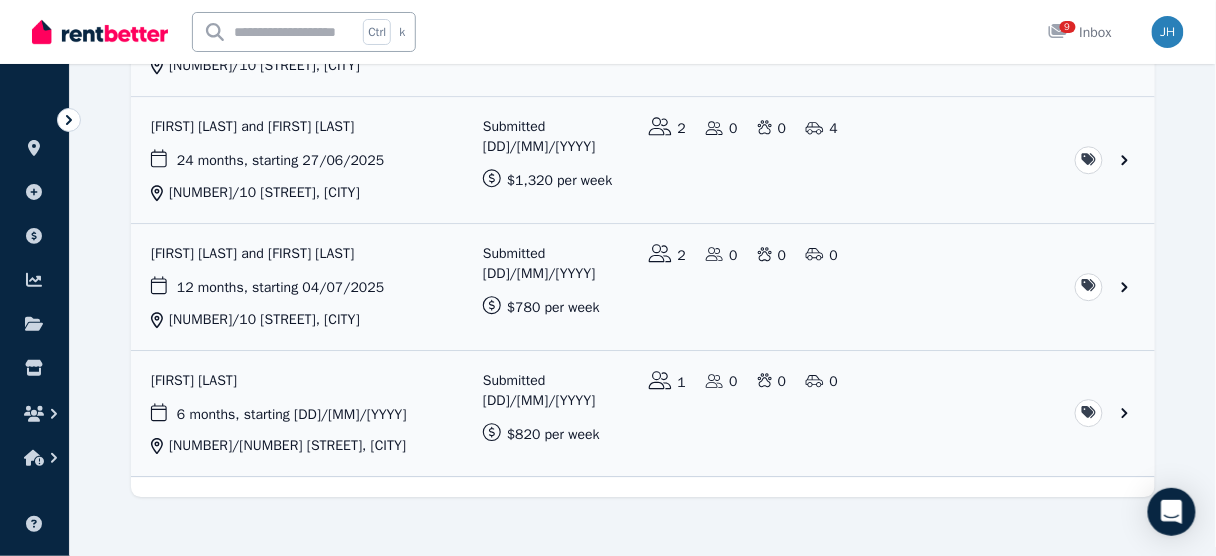 click on "**********" at bounding box center [643, -250] 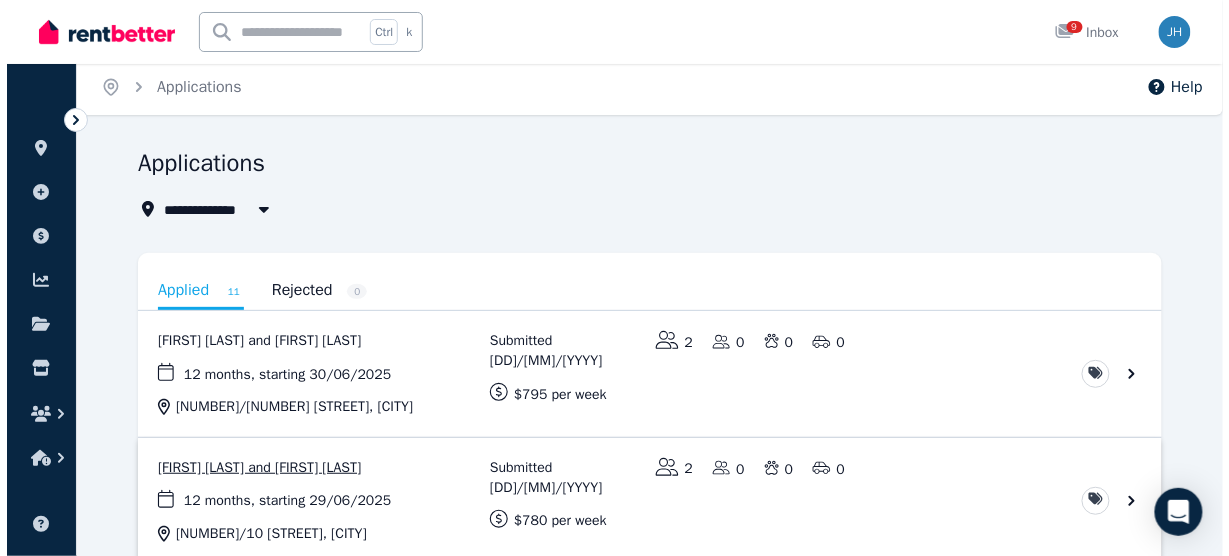 scroll, scrollTop: 0, scrollLeft: 0, axis: both 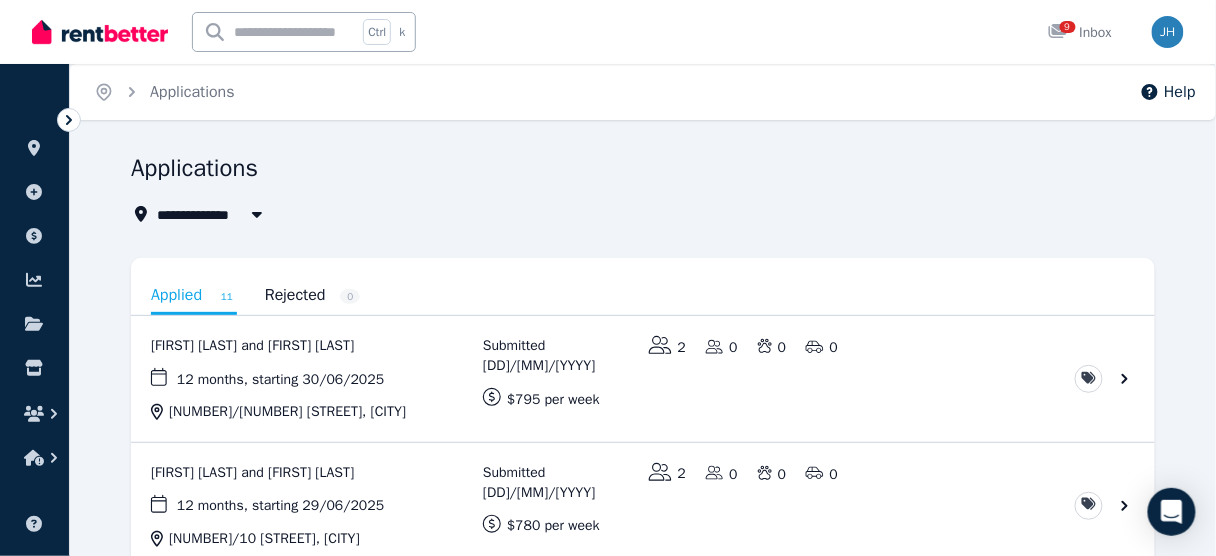 click on "All Properties" at bounding box center [215, 214] 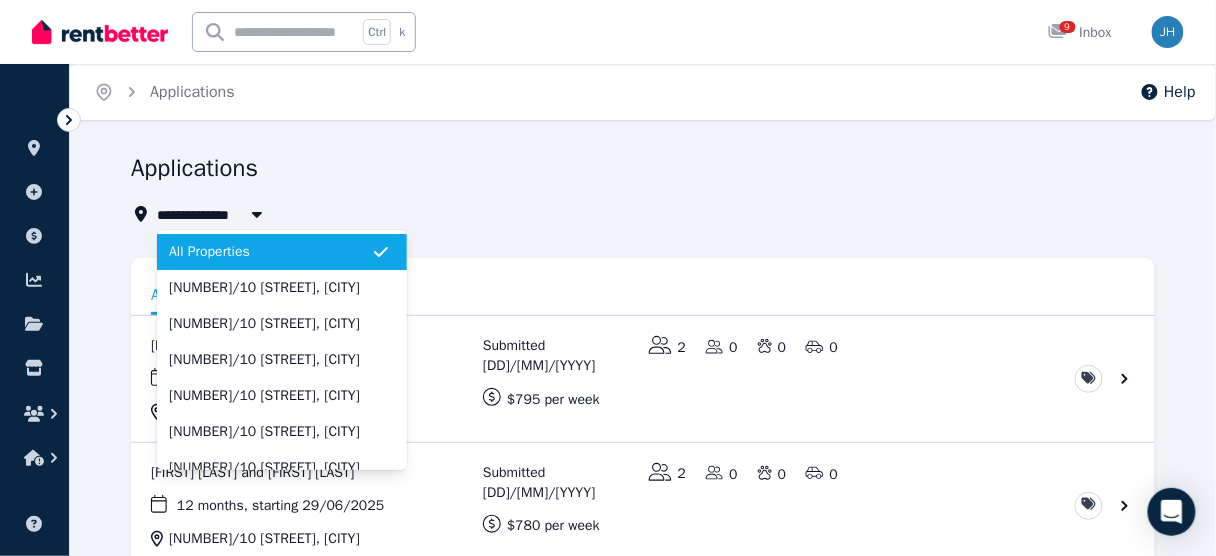 click on "Applications" at bounding box center [637, 171] 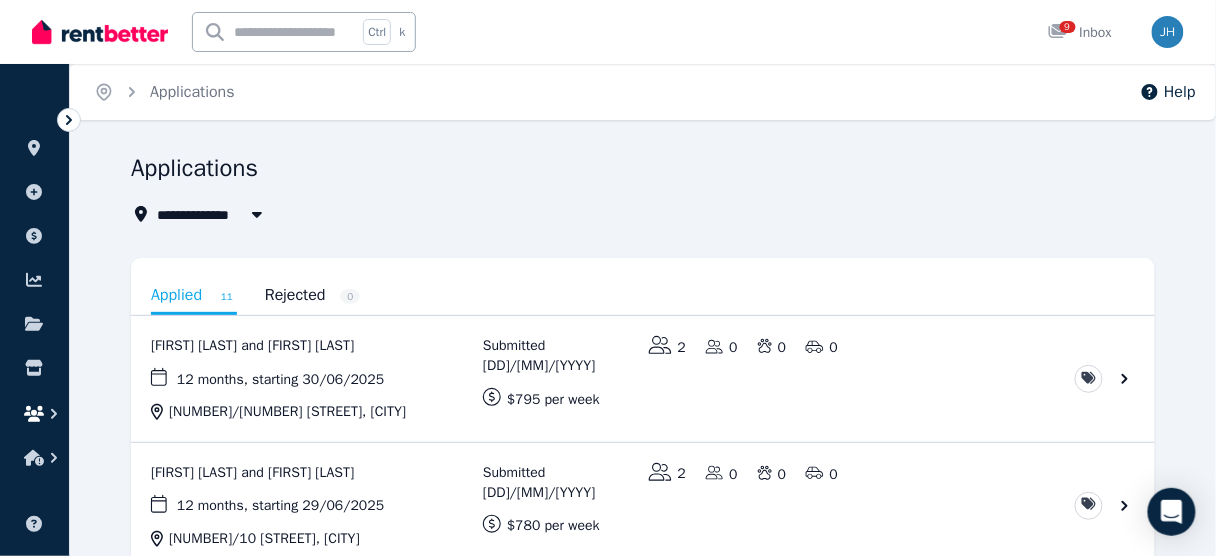 click 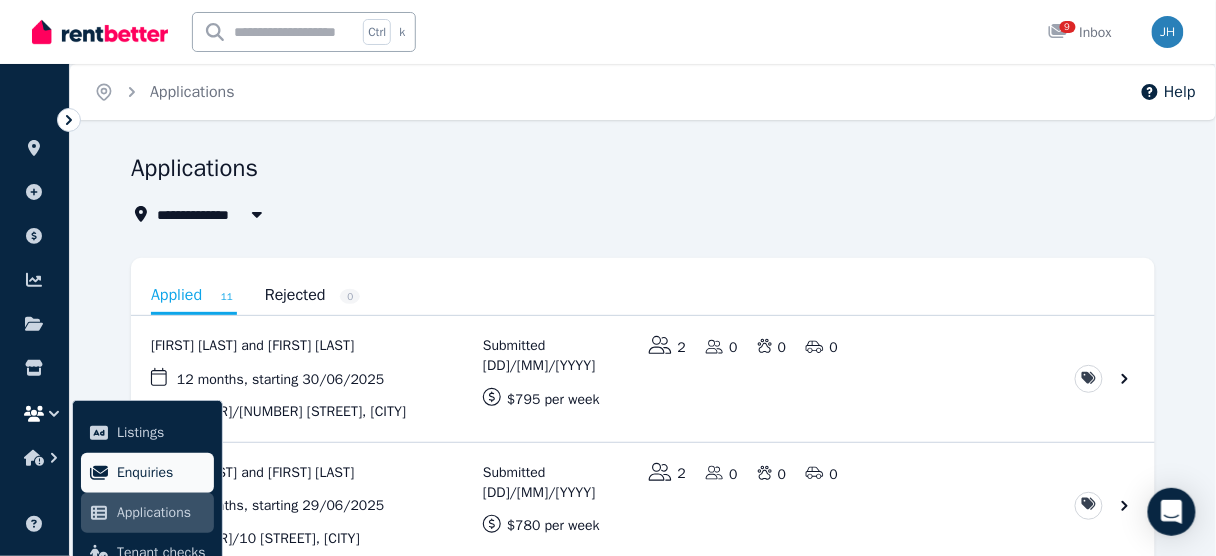 click on "Enquiries" at bounding box center [161, 473] 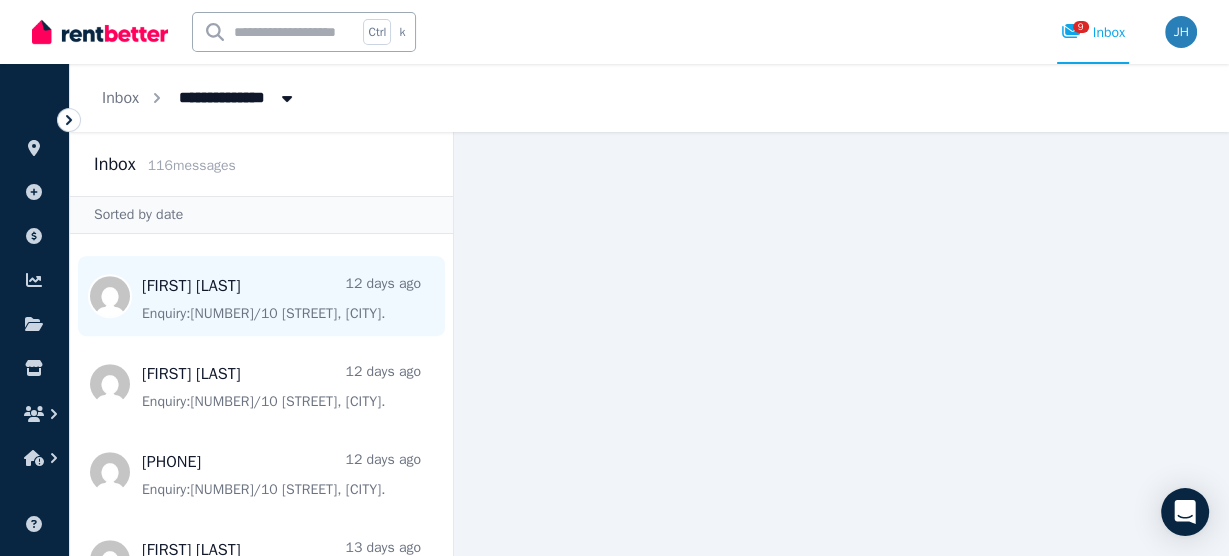 scroll, scrollTop: 960, scrollLeft: 0, axis: vertical 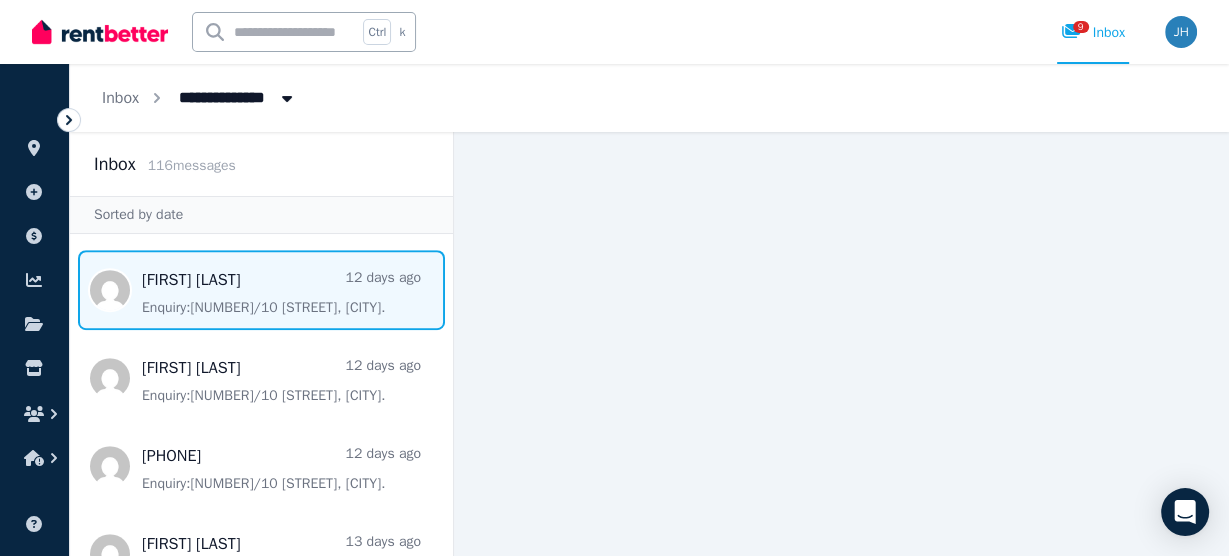 click at bounding box center (261, 290) 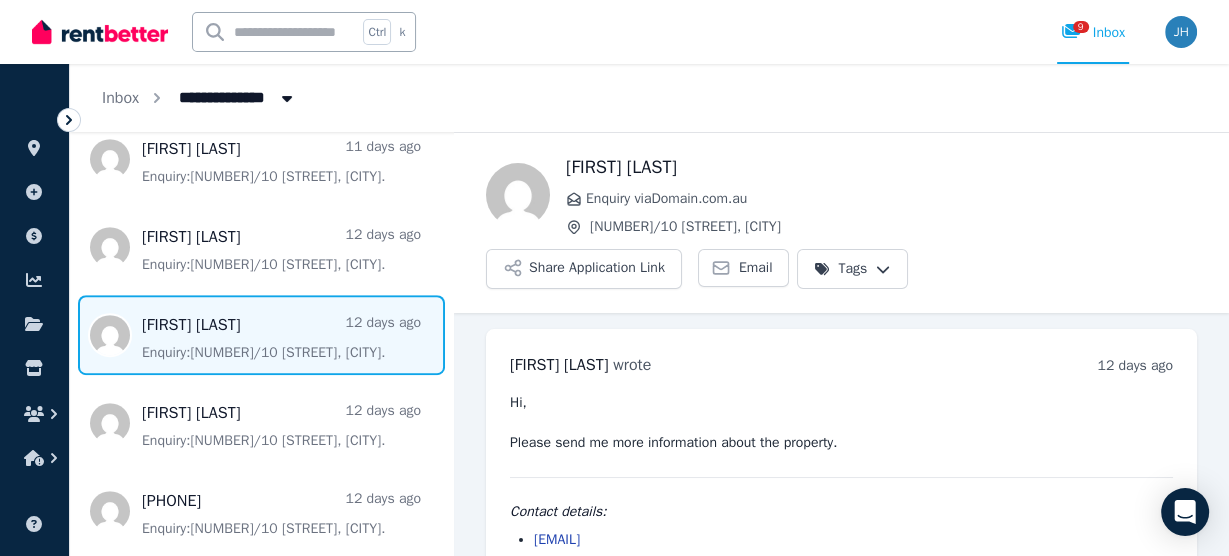 scroll, scrollTop: 960, scrollLeft: 0, axis: vertical 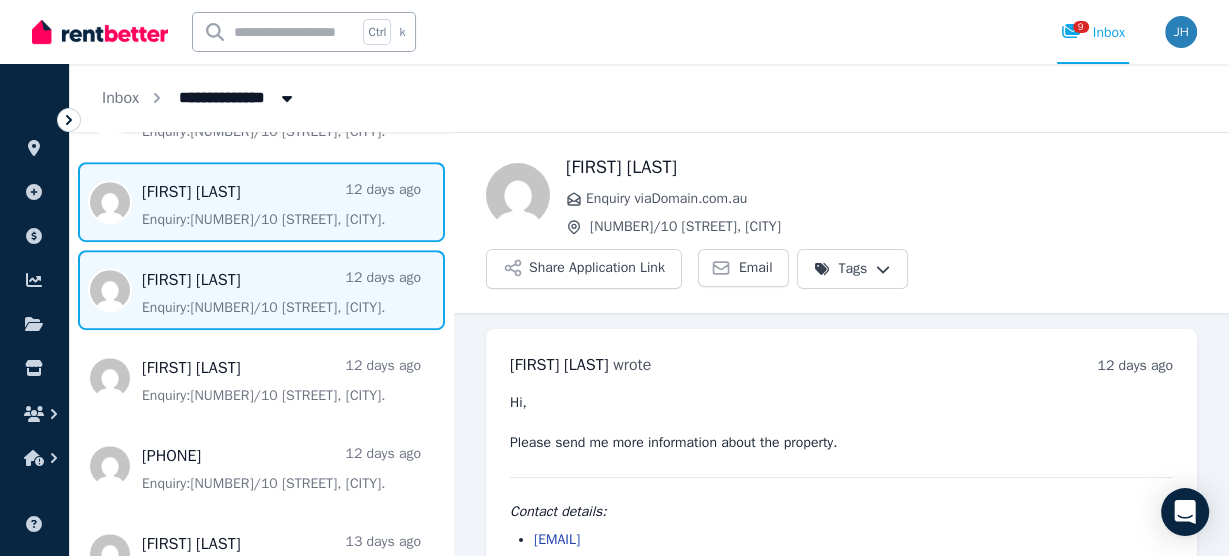 click at bounding box center [261, 202] 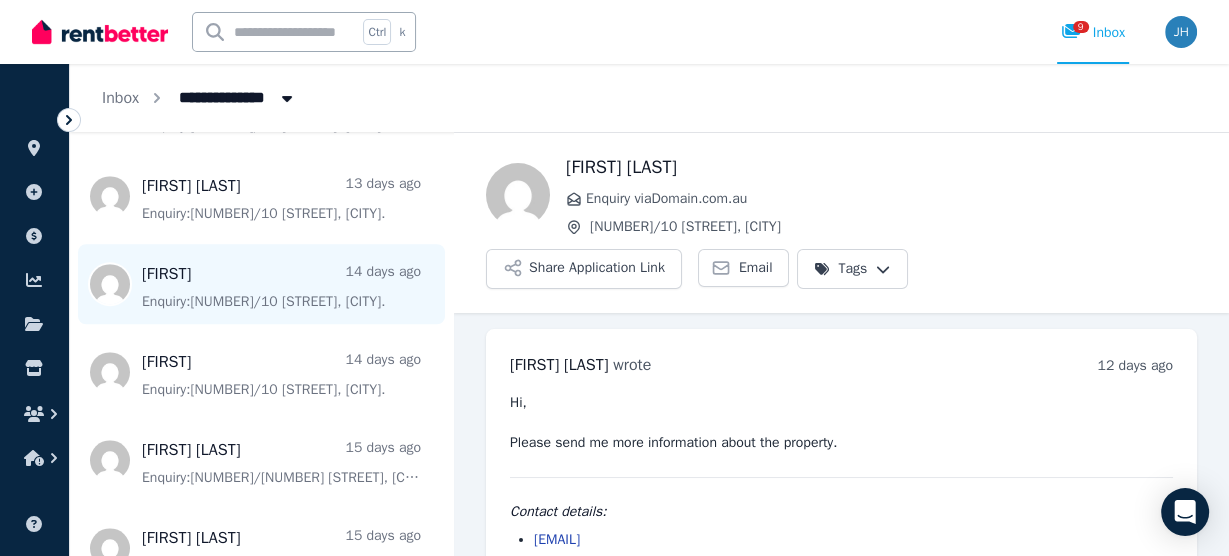scroll, scrollTop: 1440, scrollLeft: 0, axis: vertical 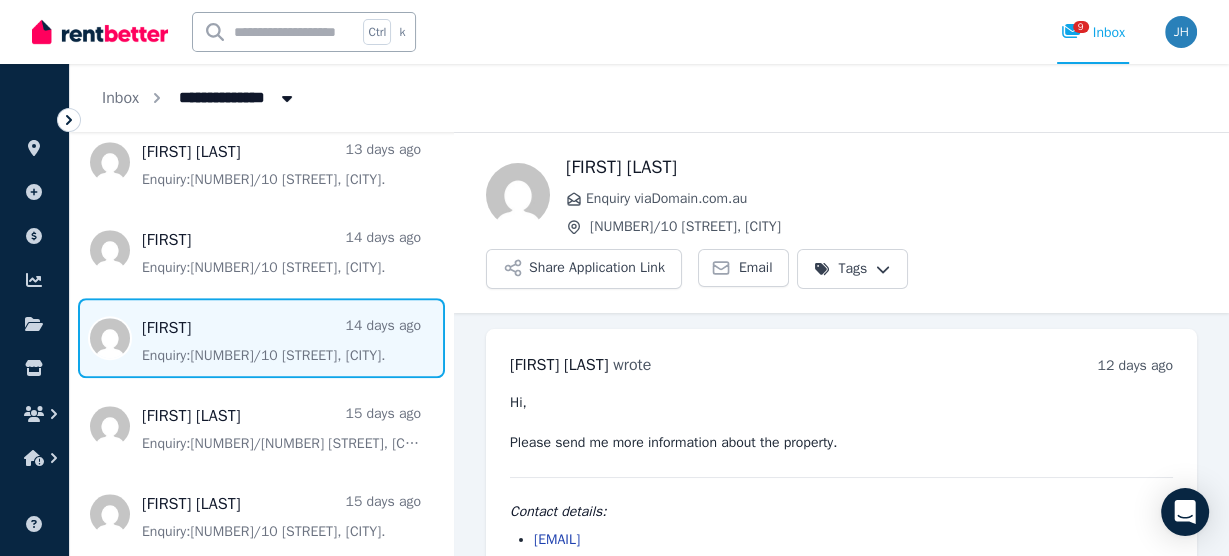 click at bounding box center (261, 338) 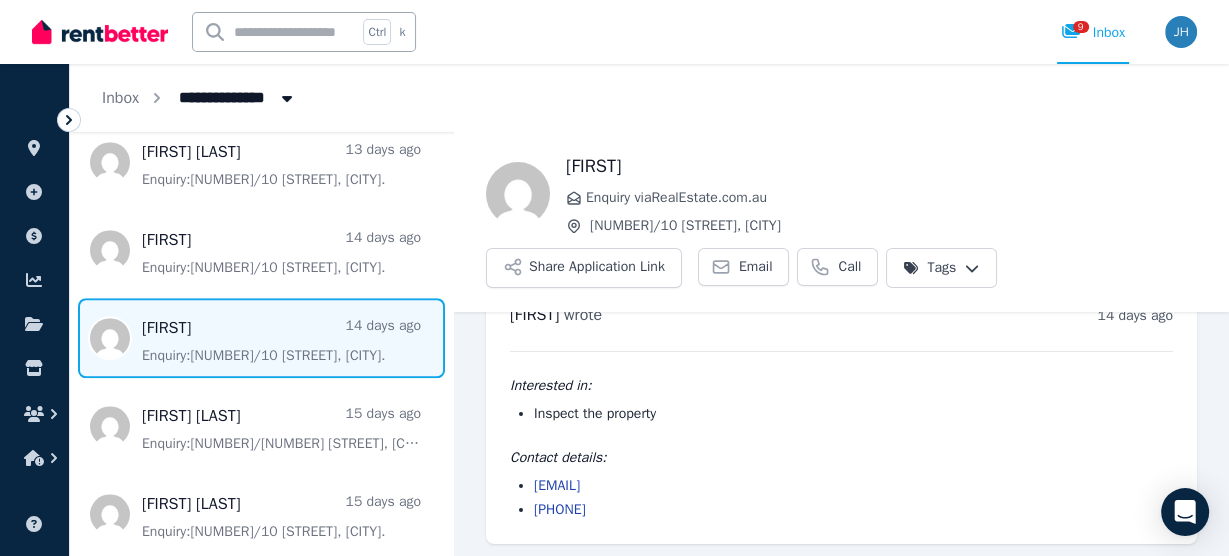 scroll, scrollTop: 53, scrollLeft: 0, axis: vertical 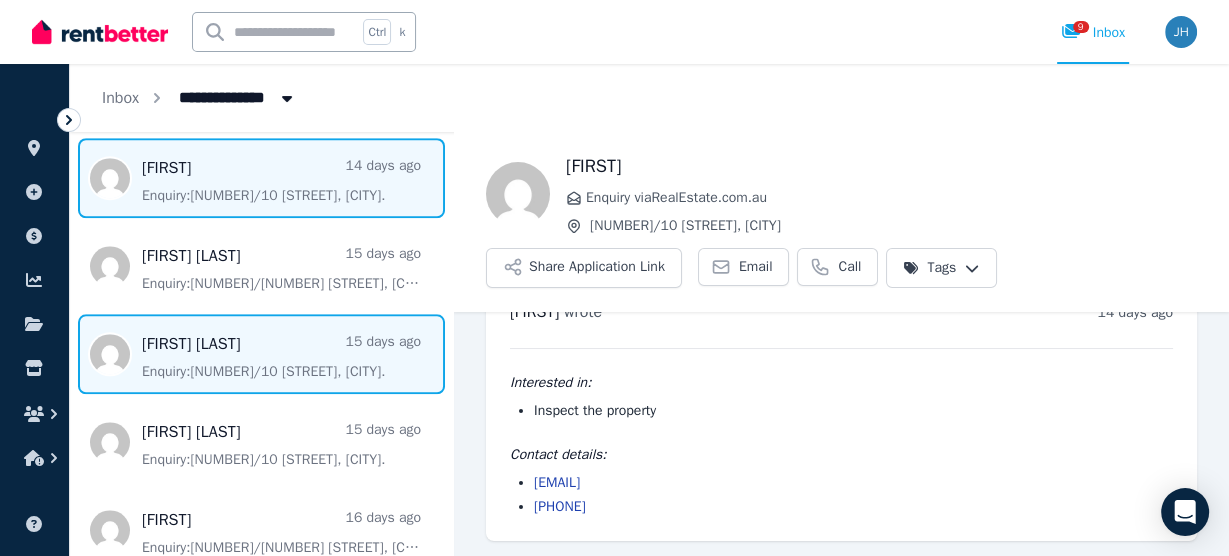 click at bounding box center (261, 354) 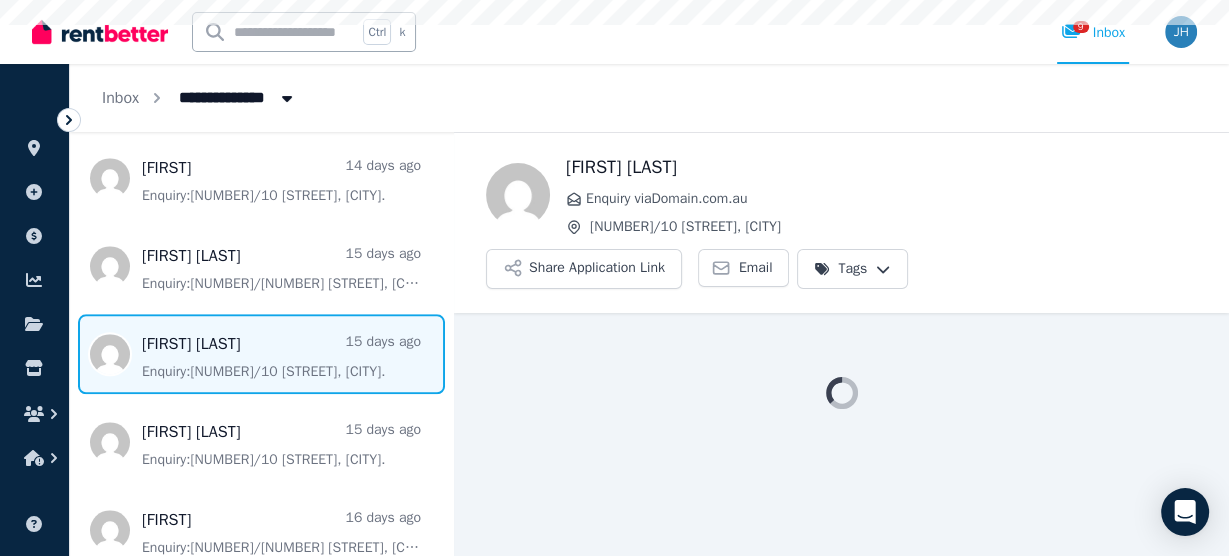 scroll, scrollTop: 0, scrollLeft: 0, axis: both 